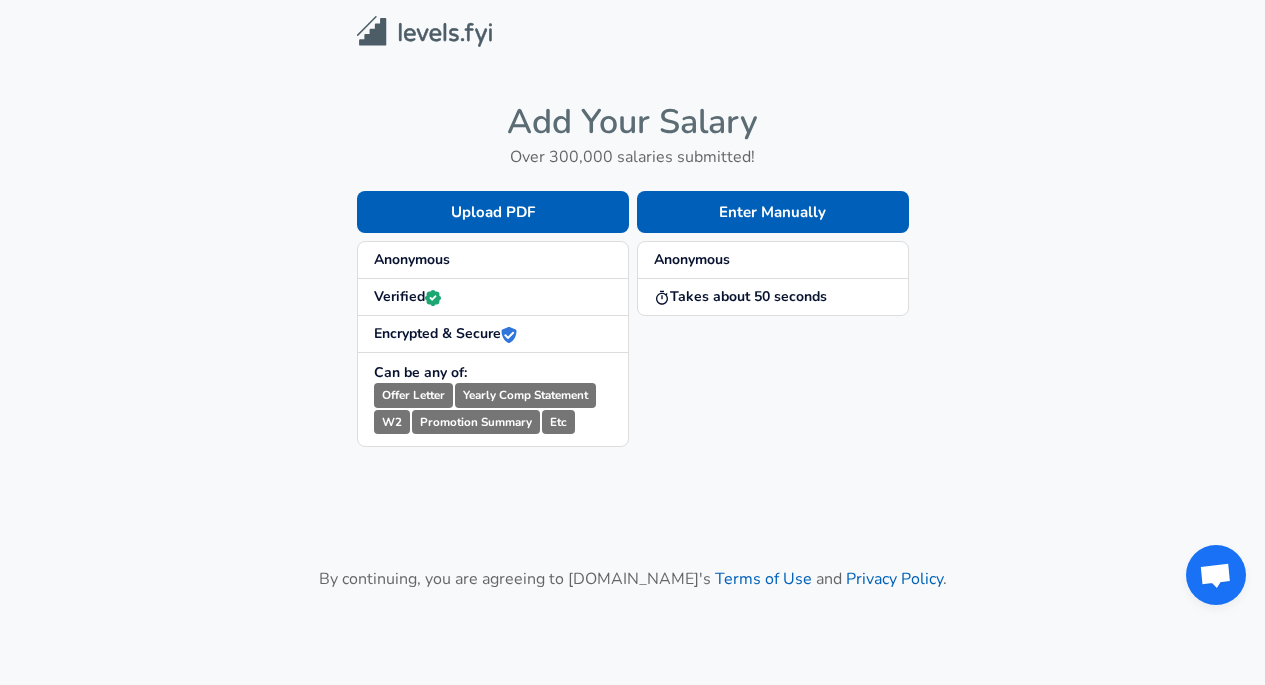 scroll, scrollTop: 0, scrollLeft: 0, axis: both 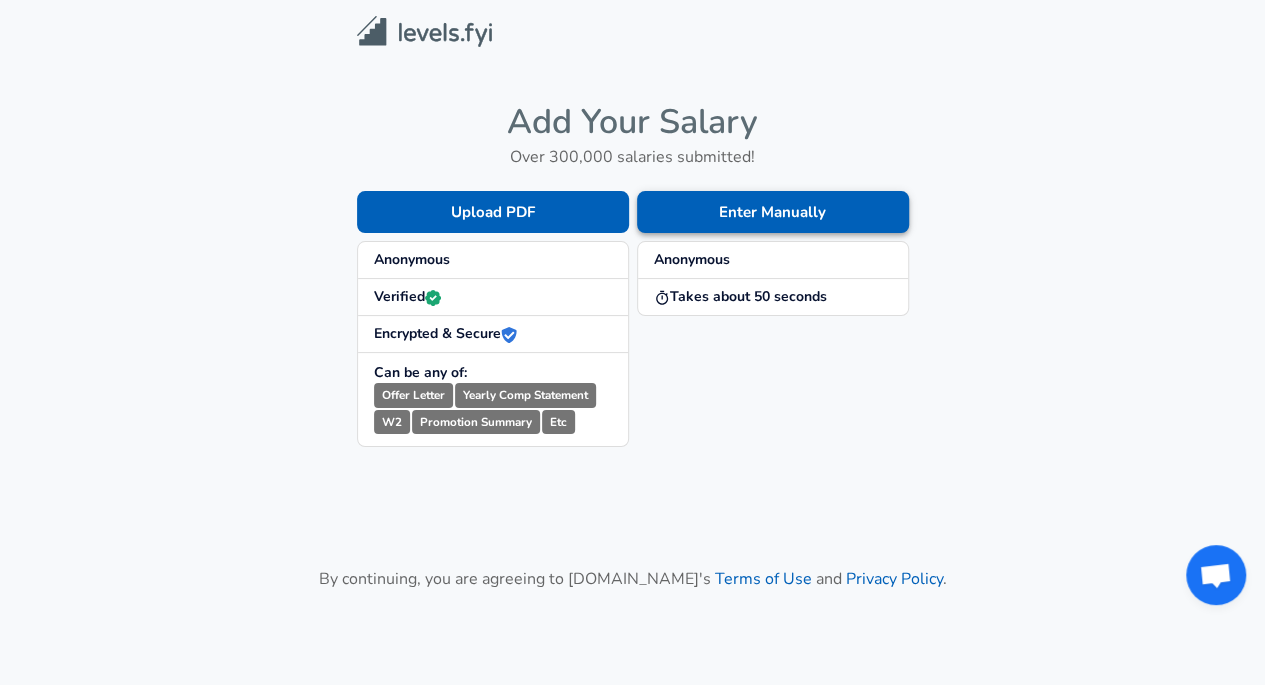 click on "Enter Manually" at bounding box center (773, 212) 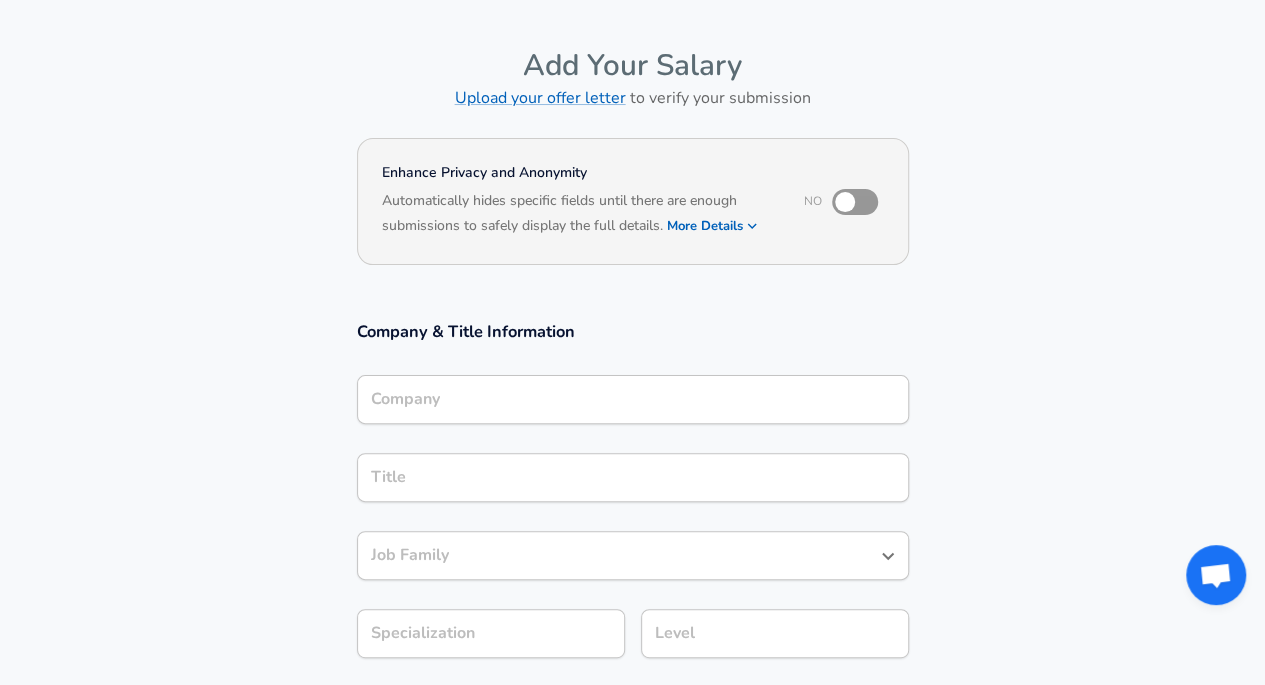 scroll, scrollTop: 200, scrollLeft: 0, axis: vertical 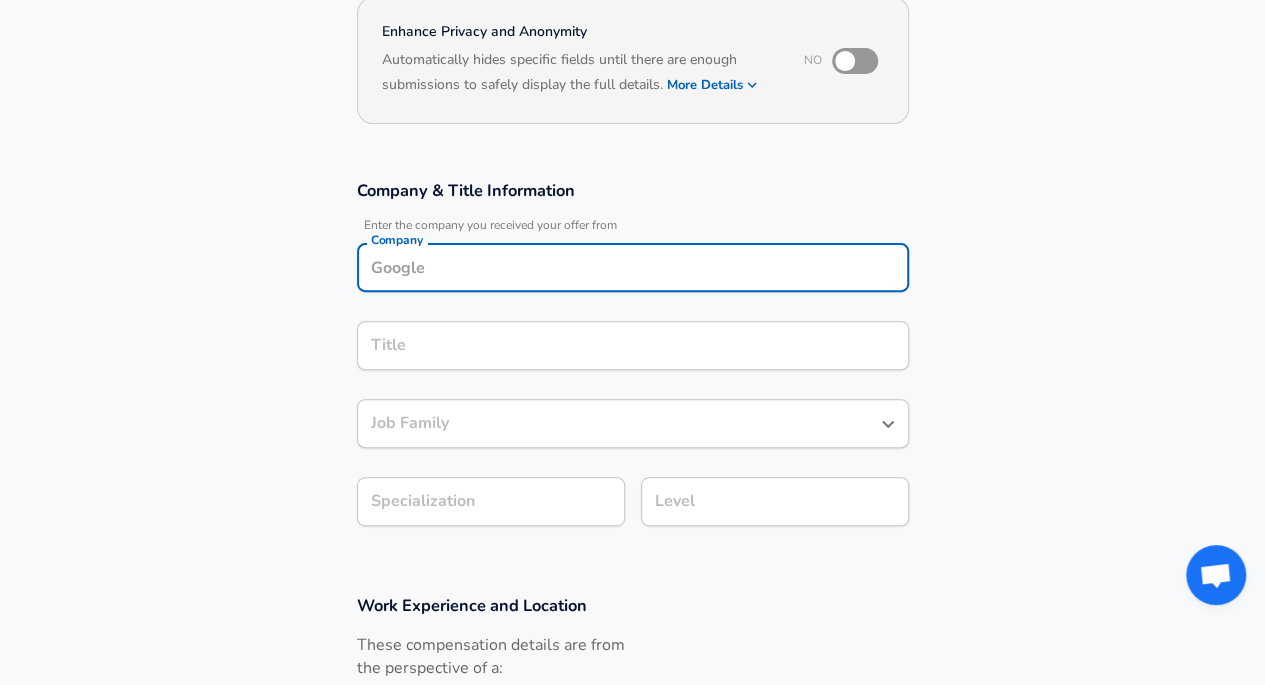 click on "Company" at bounding box center (633, 267) 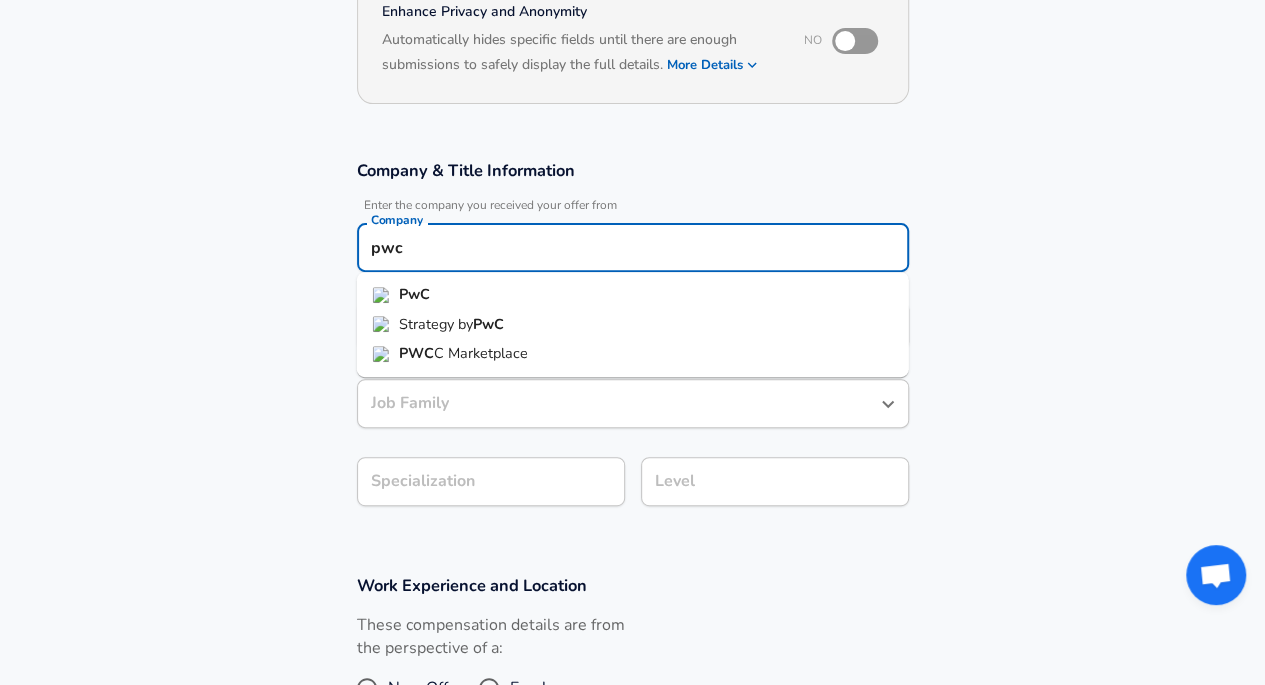 click on "PwC" at bounding box center [633, 295] 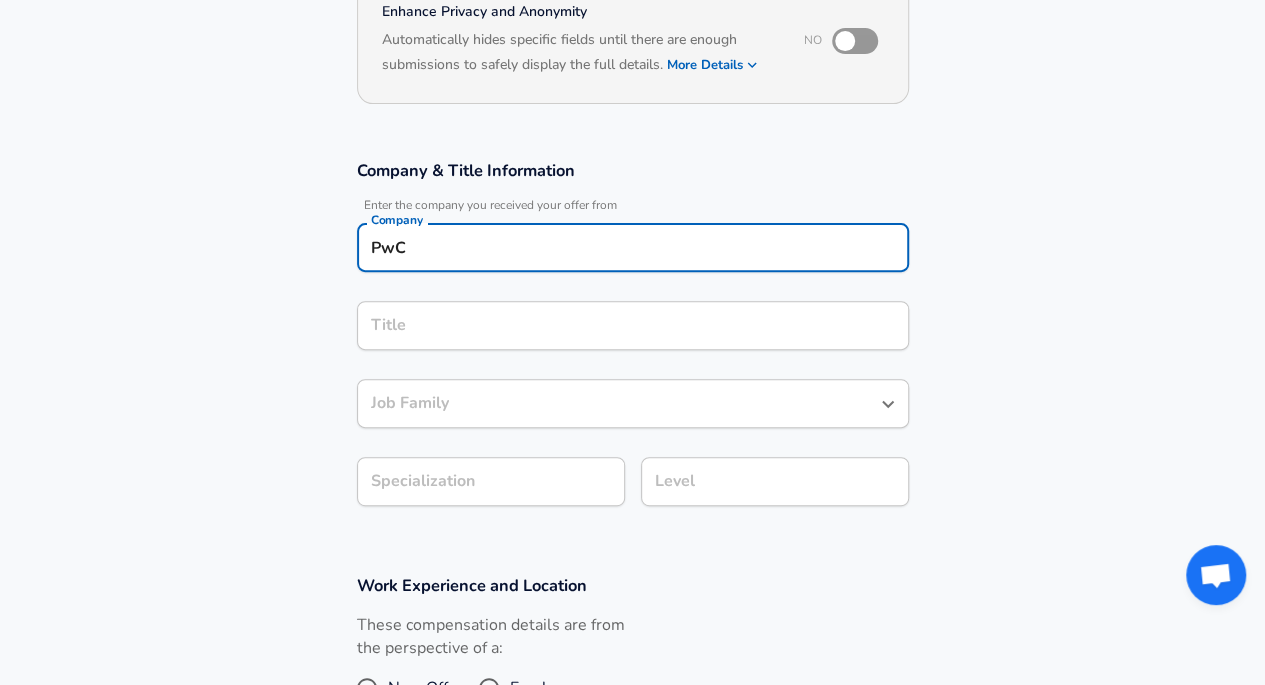 type on "PwC" 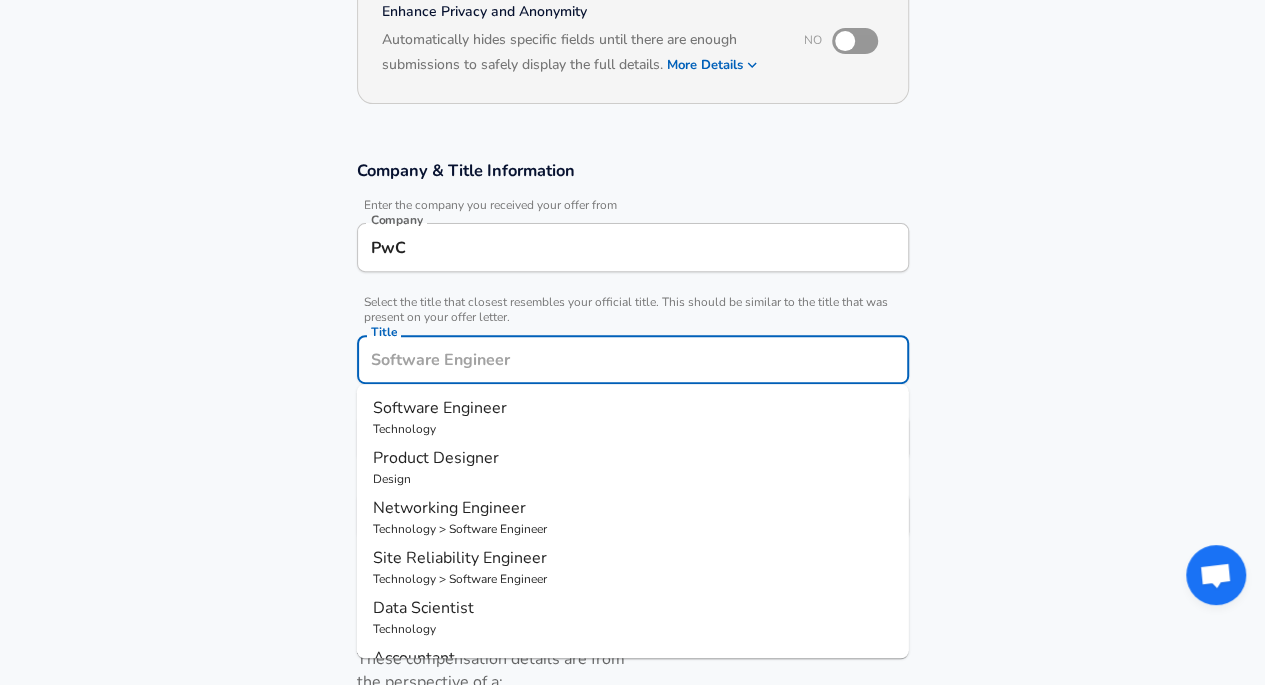 scroll, scrollTop: 260, scrollLeft: 0, axis: vertical 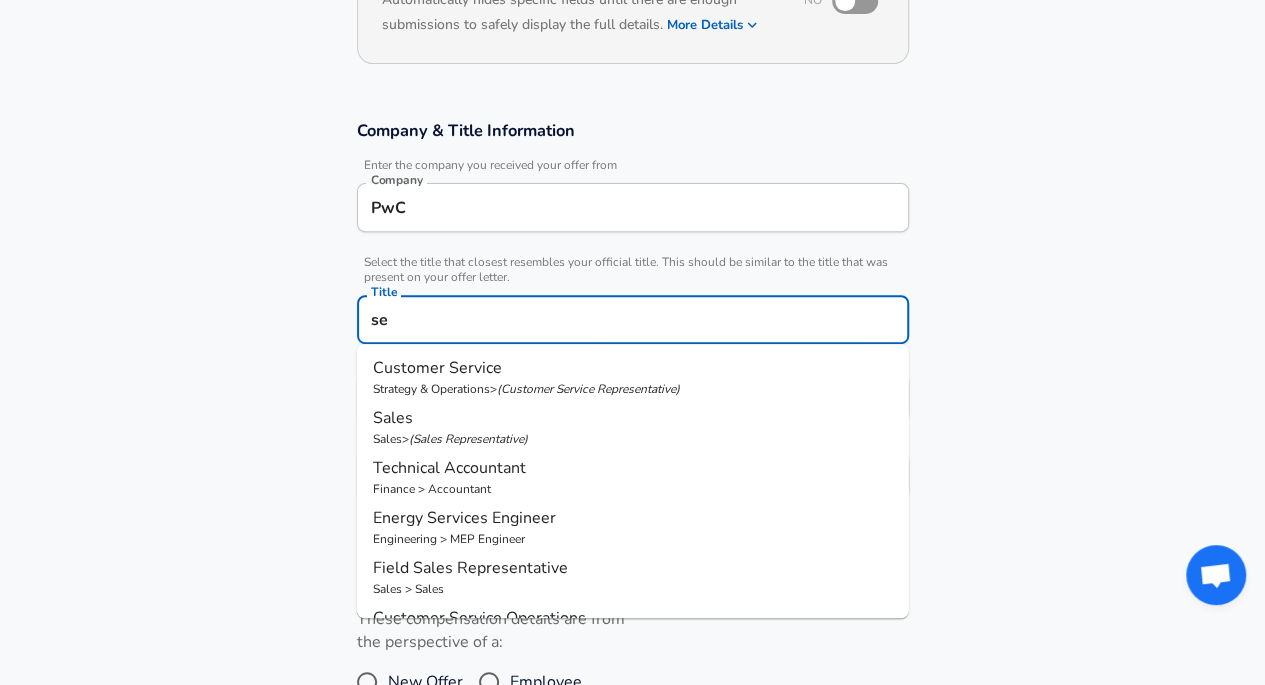 type on "s" 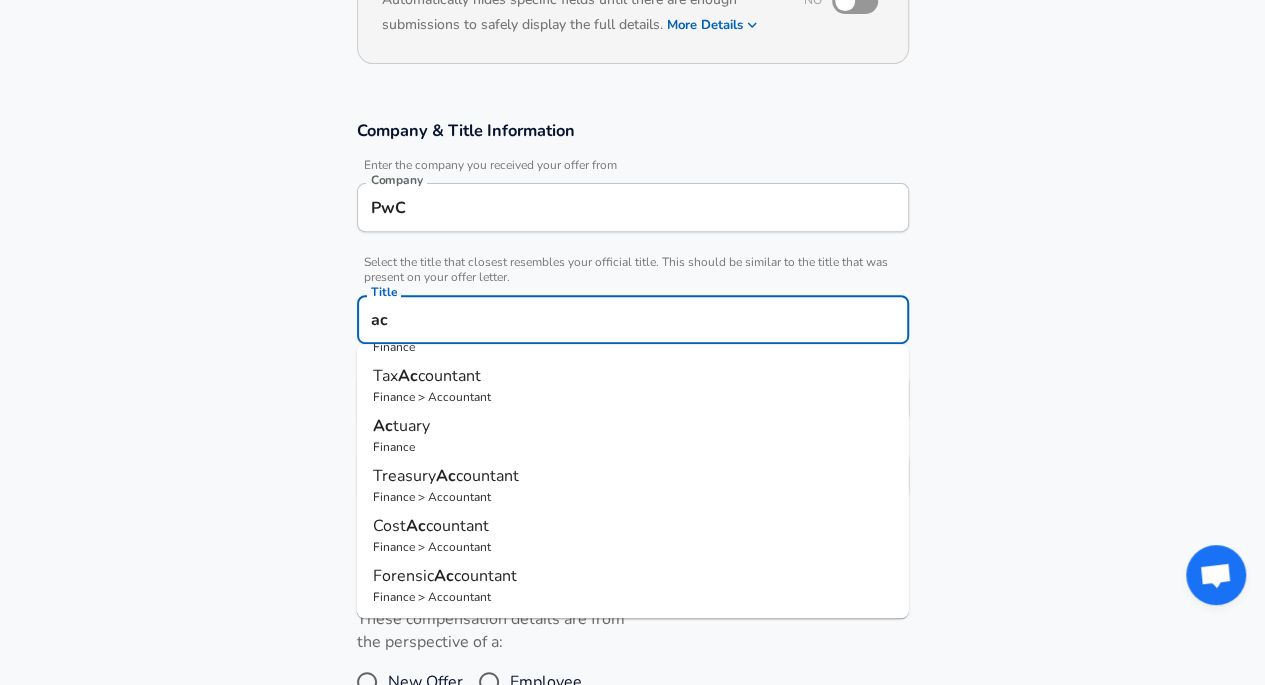 scroll, scrollTop: 92, scrollLeft: 0, axis: vertical 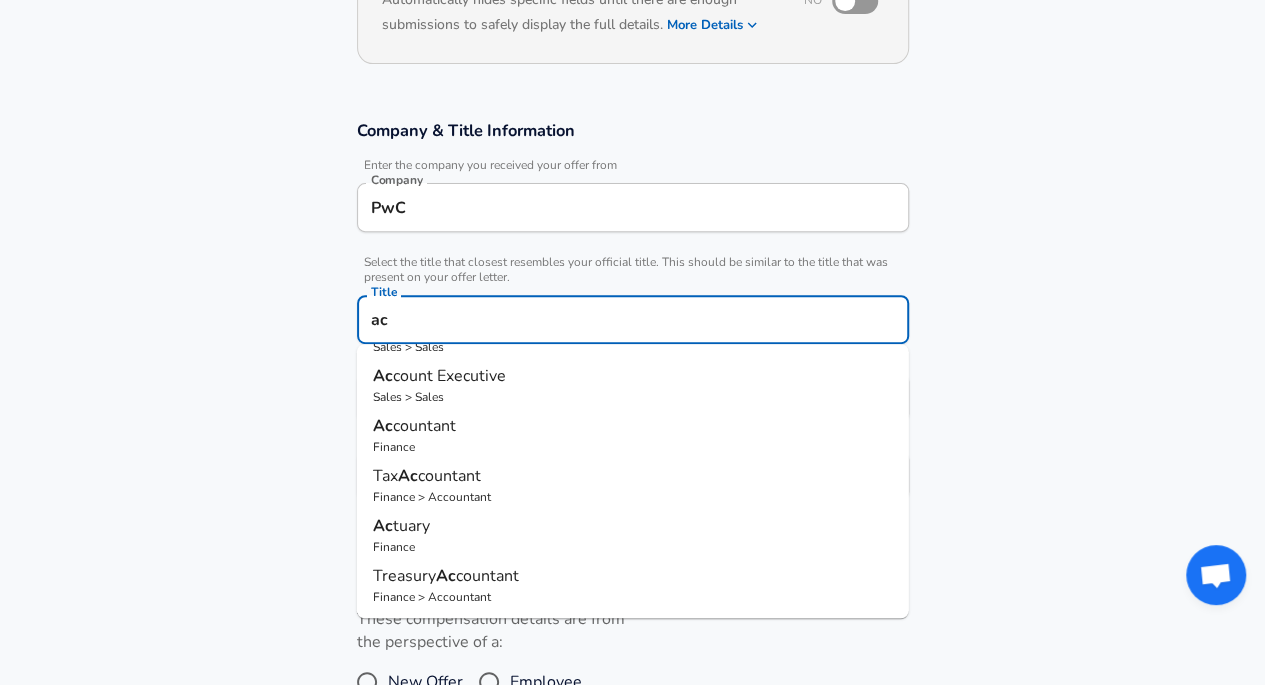 click on "Finance" at bounding box center [633, 447] 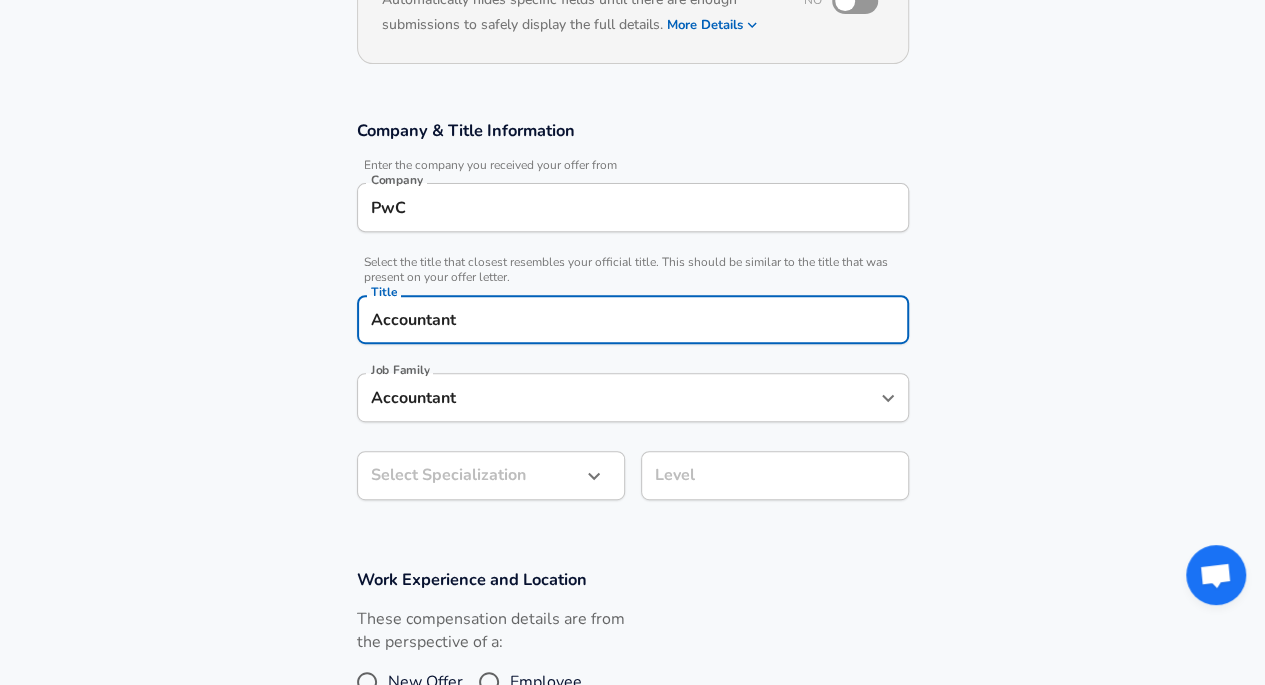 type on "Accountant" 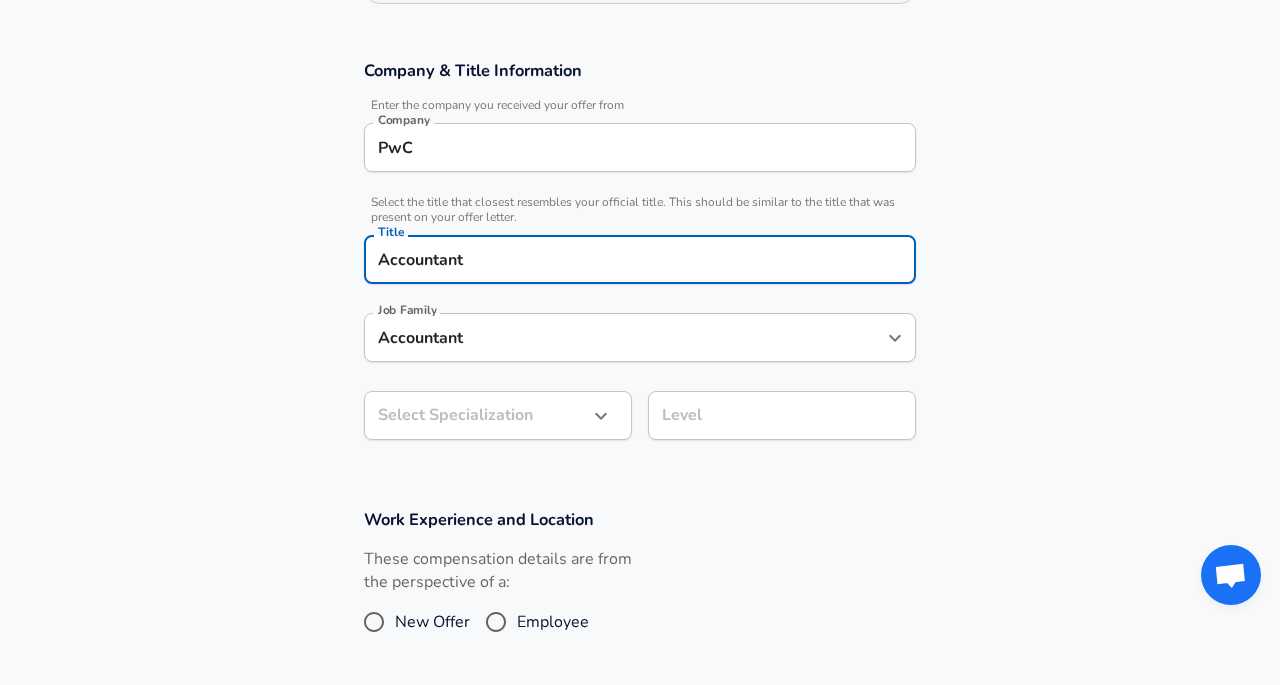 click on "Restart Add Your Salary Upload your offer letter   to verify your submission Enhance Privacy and Anonymity No Automatically hides specific fields until there are enough submissions to safely display the full details.   More Details Based on your submission and the data points that we have already collected, we will automatically hide and anonymize specific fields if there aren't enough data points to remain sufficiently anonymous. Company & Title Information   Enter the company you received your offer from Company PwC Company   Select the title that closest resembles your official title. This should be similar to the title that was present on your offer letter. Title Accountant Title Job Family Accountant Job Family Select Specialization ​ Select Specialization Level Level Work Experience and Location These compensation details are from the perspective of a: New Offer Employee Submit Salary By continuing, you are agreeing to [DOMAIN_NAME][PERSON_NAME]'s   Terms of Use   and   Privacy Policy . © [DATE] -  [DATE]
Yes Done" at bounding box center [640, 22] 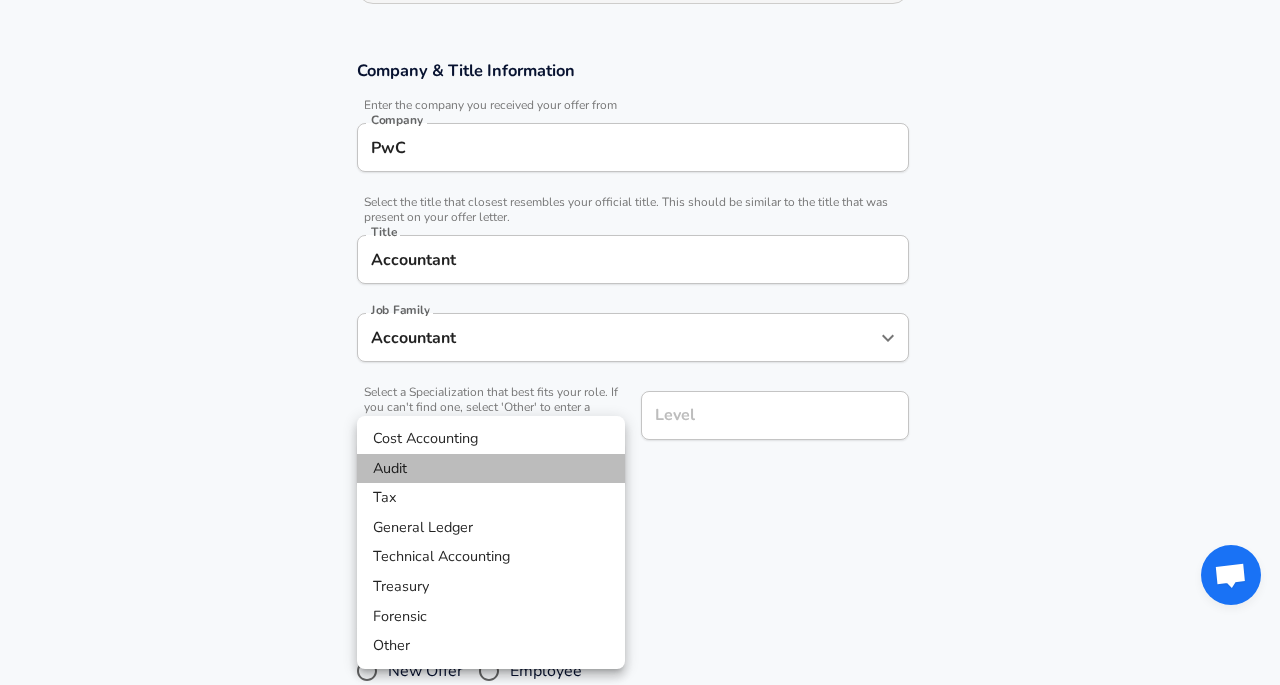 click on "Audit" at bounding box center (491, 469) 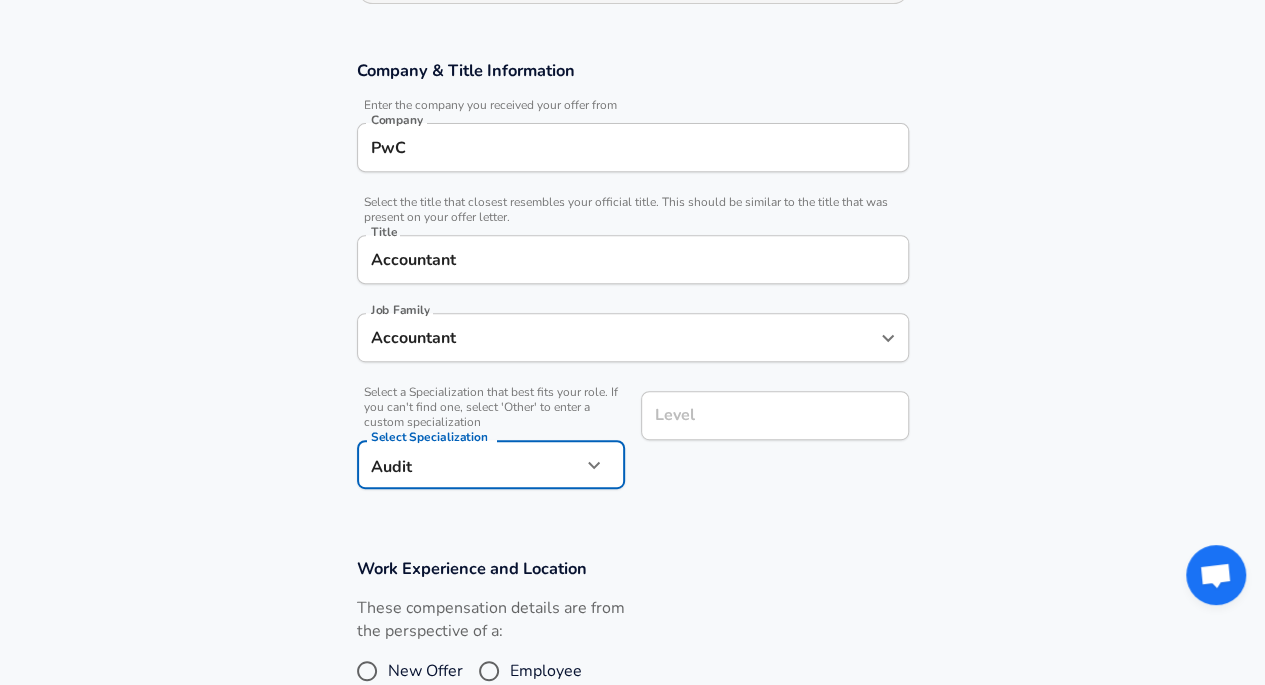 click on "Level Level" at bounding box center [775, 418] 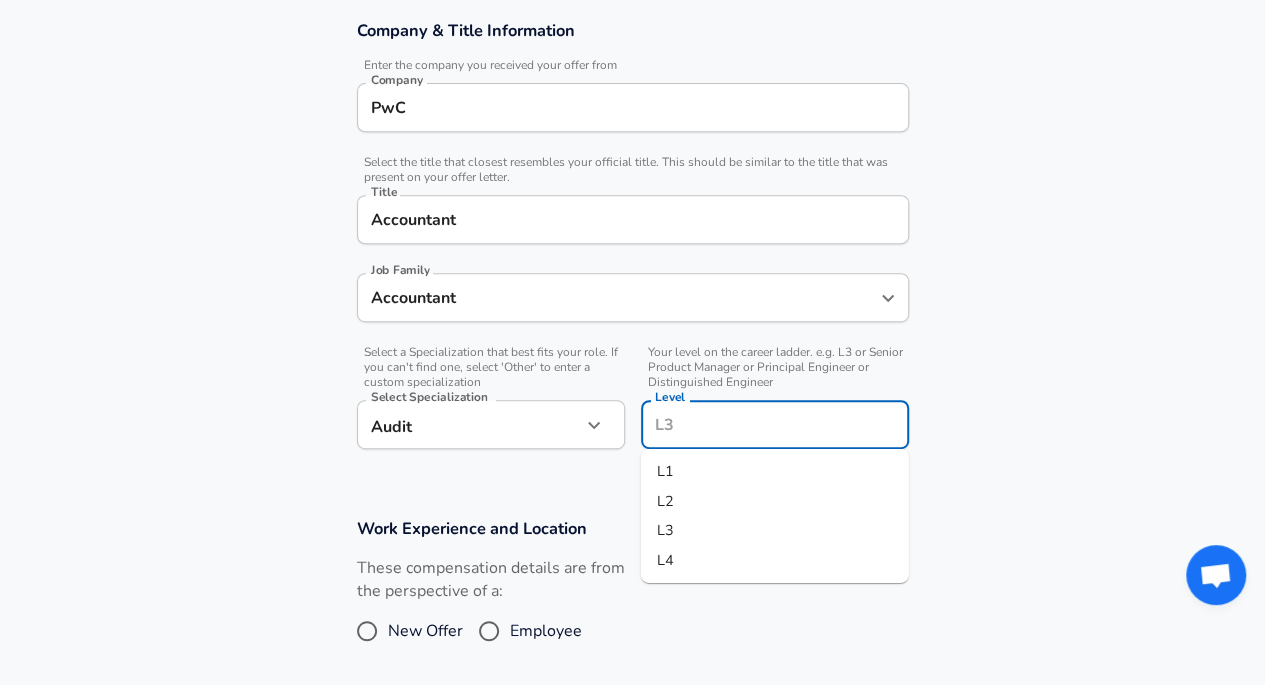 click on "L1" at bounding box center [775, 472] 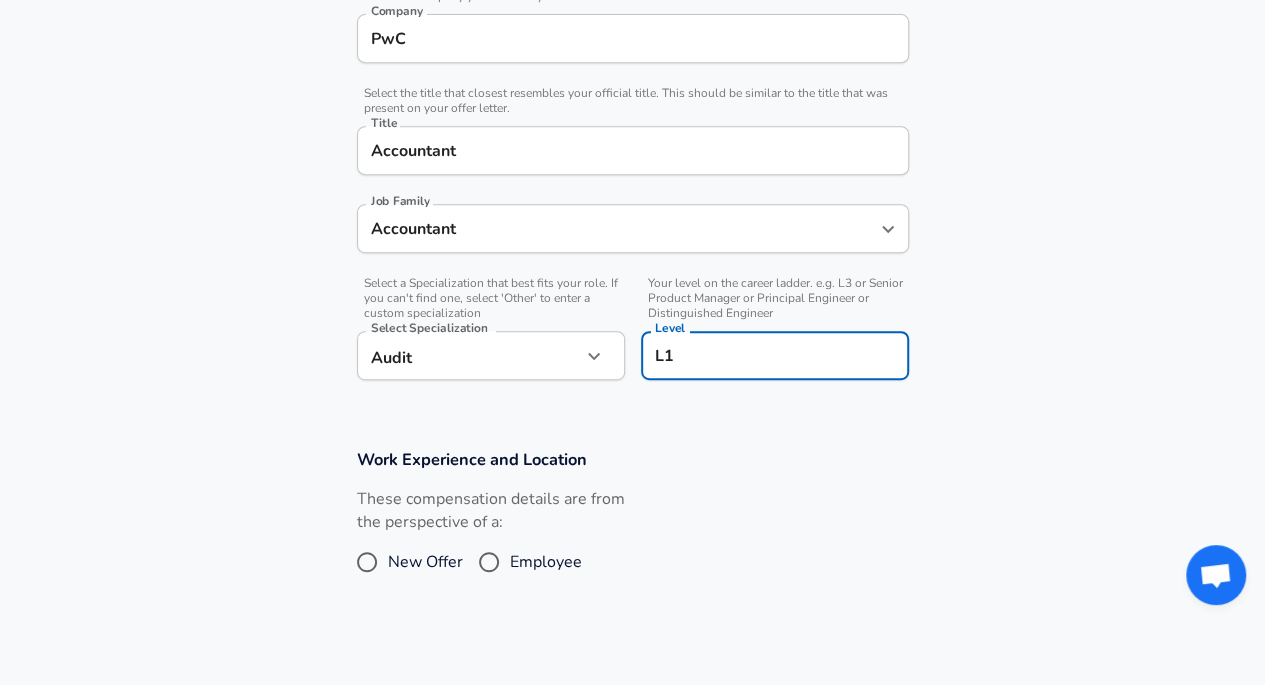 scroll, scrollTop: 460, scrollLeft: 0, axis: vertical 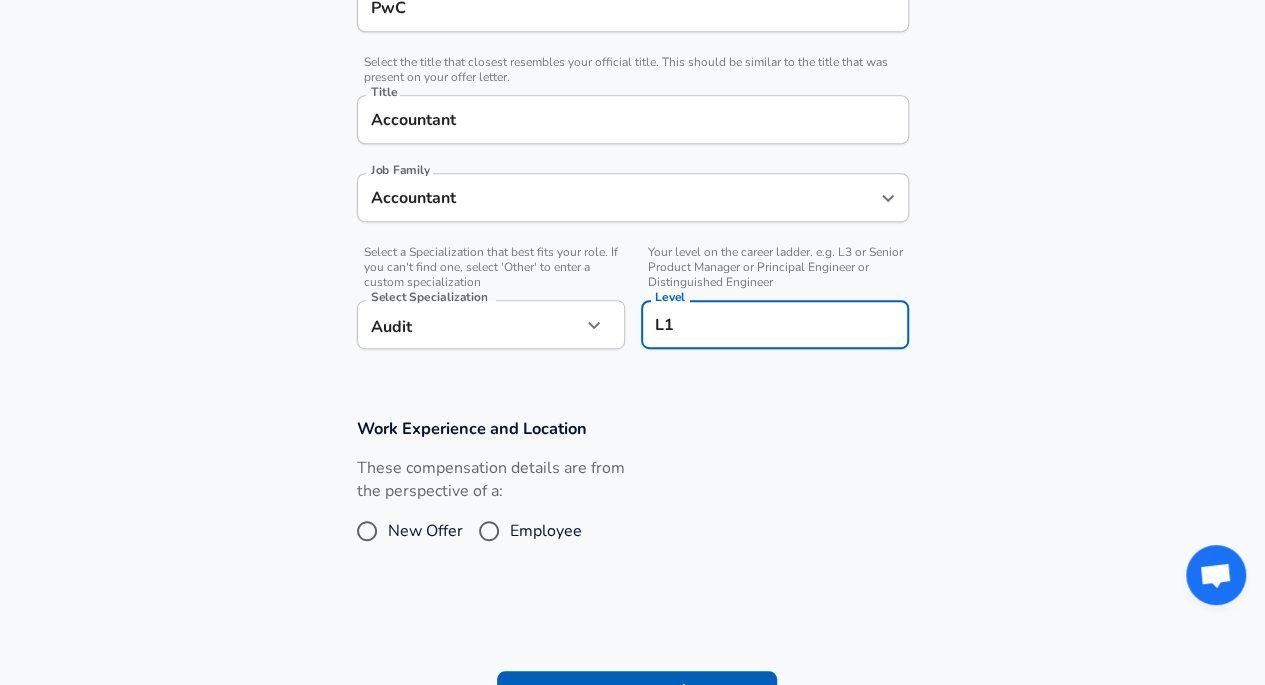 click on "Employee" at bounding box center [489, 531] 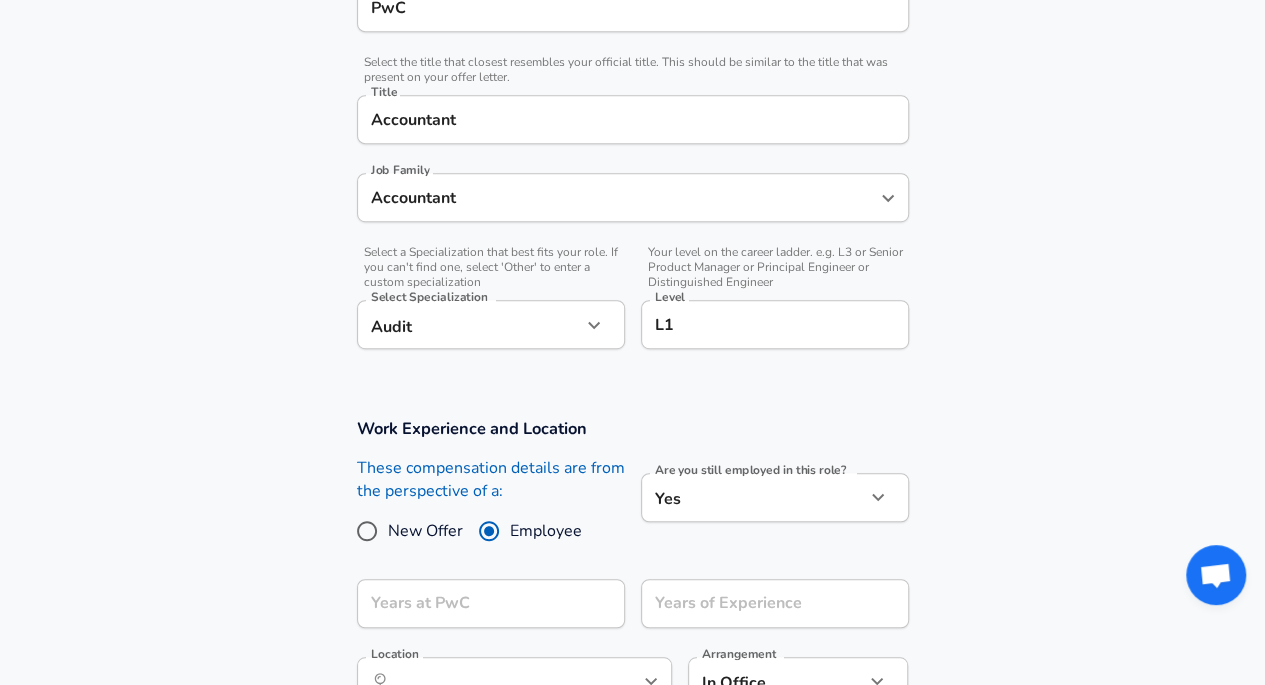 scroll, scrollTop: 560, scrollLeft: 0, axis: vertical 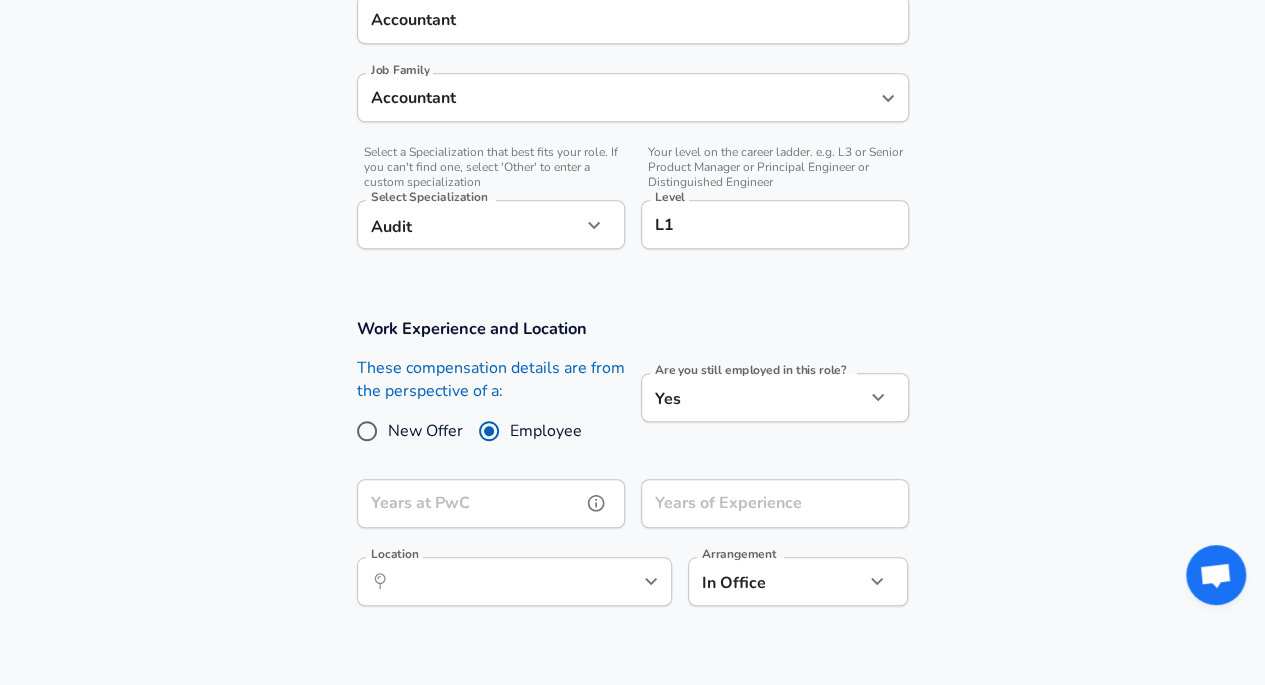 click on "Years at PwC" at bounding box center (469, 503) 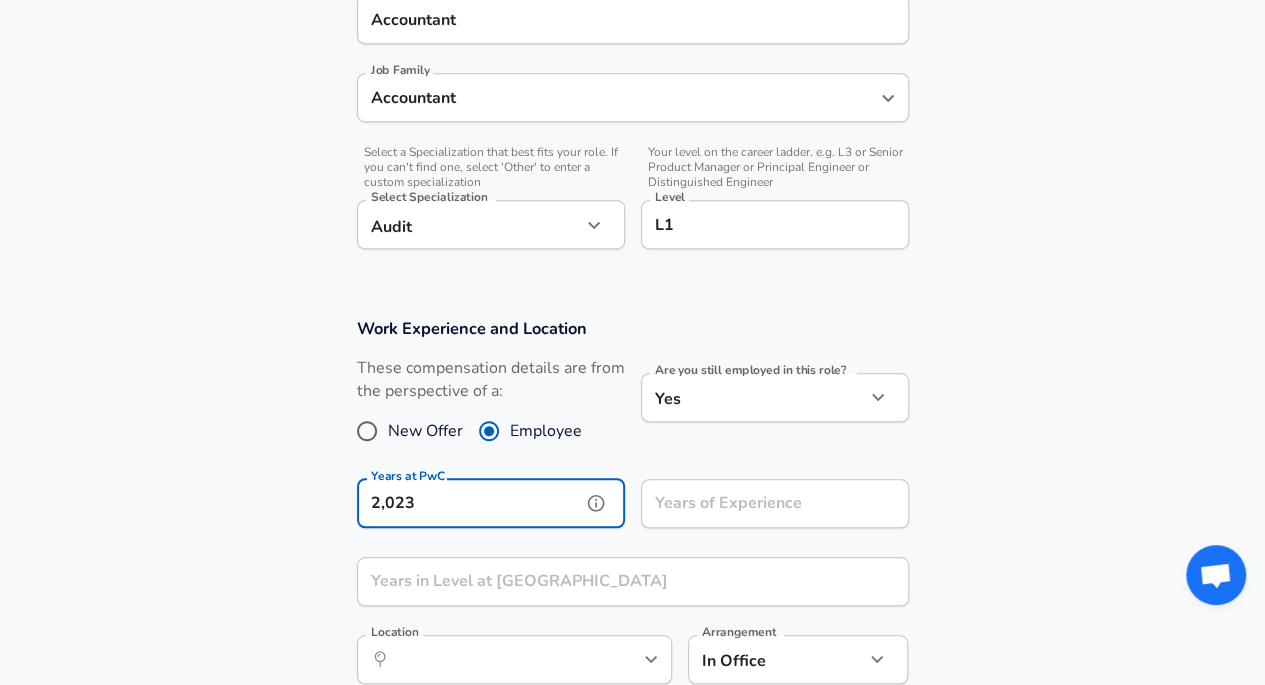 type on "2,023" 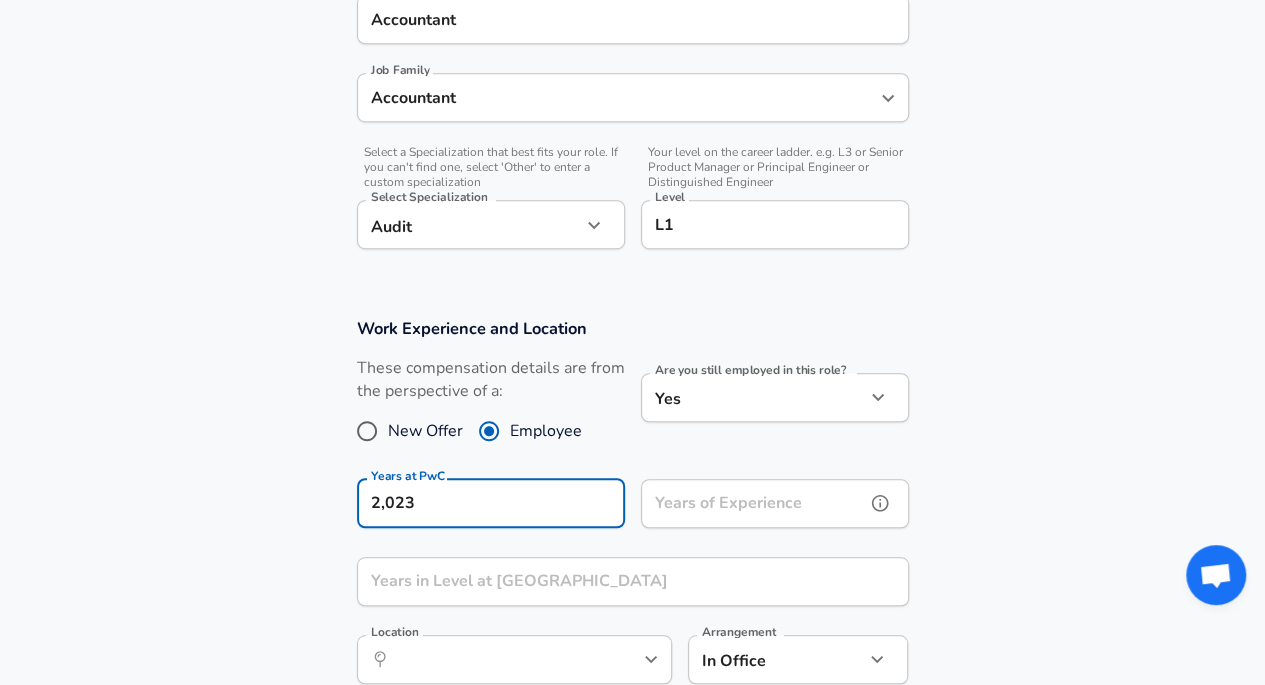 click on "Years of Experience Years of Experience" at bounding box center (775, 506) 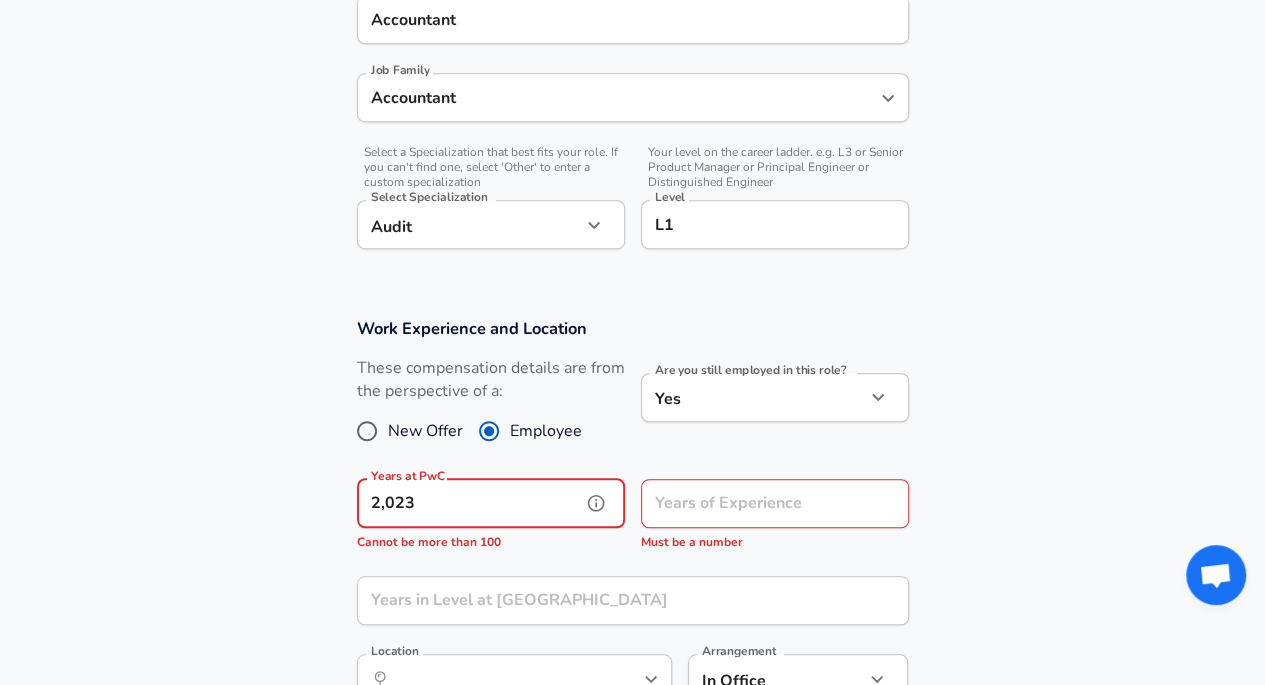 drag, startPoint x: 462, startPoint y: 497, endPoint x: 196, endPoint y: 491, distance: 266.06766 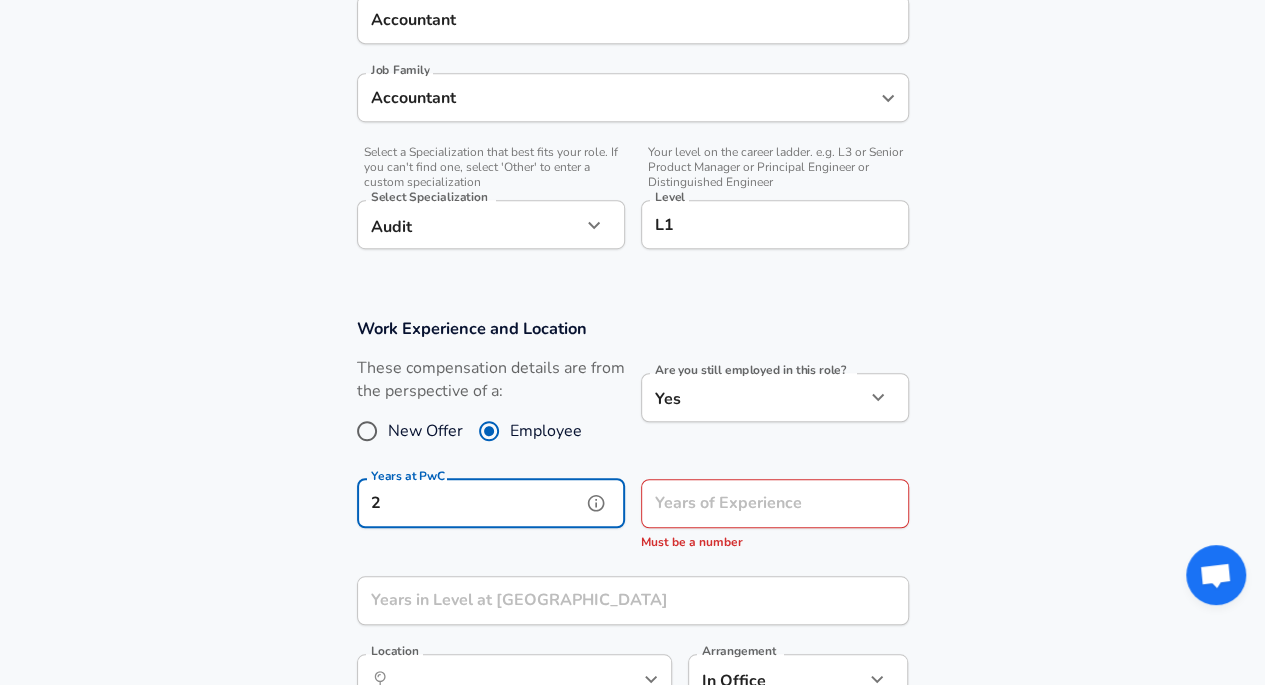 type on "2" 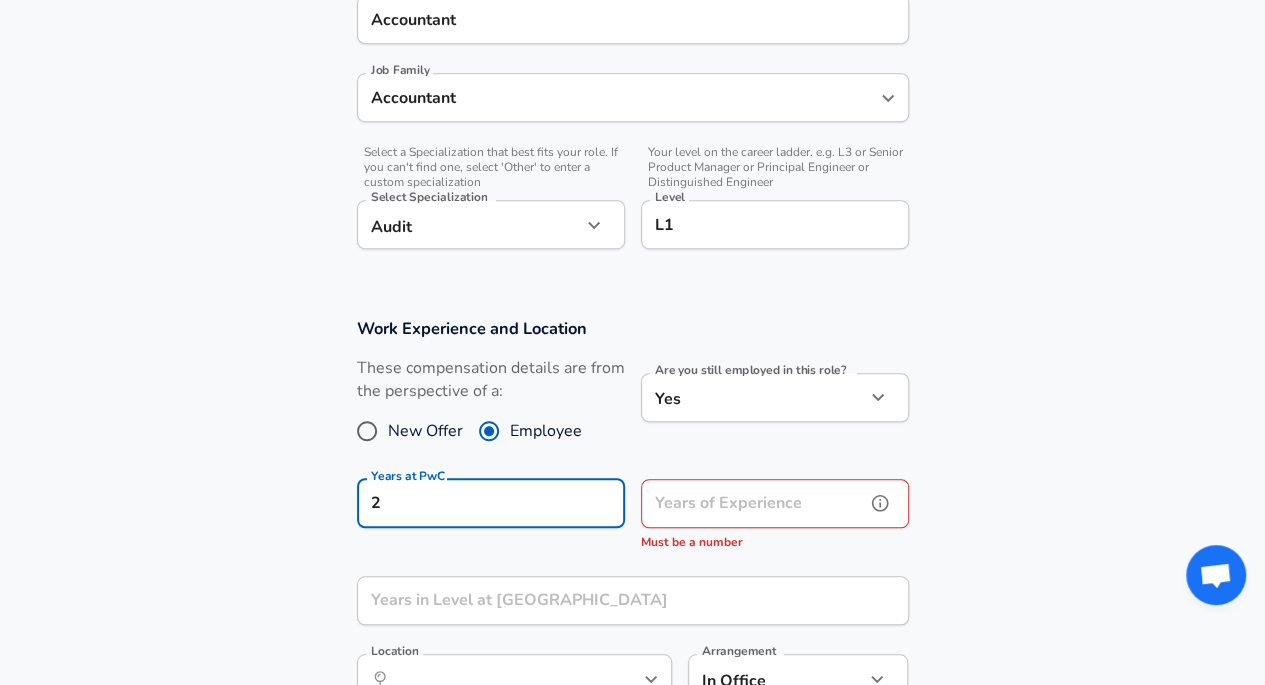 click on "Years of Experience" at bounding box center (753, 503) 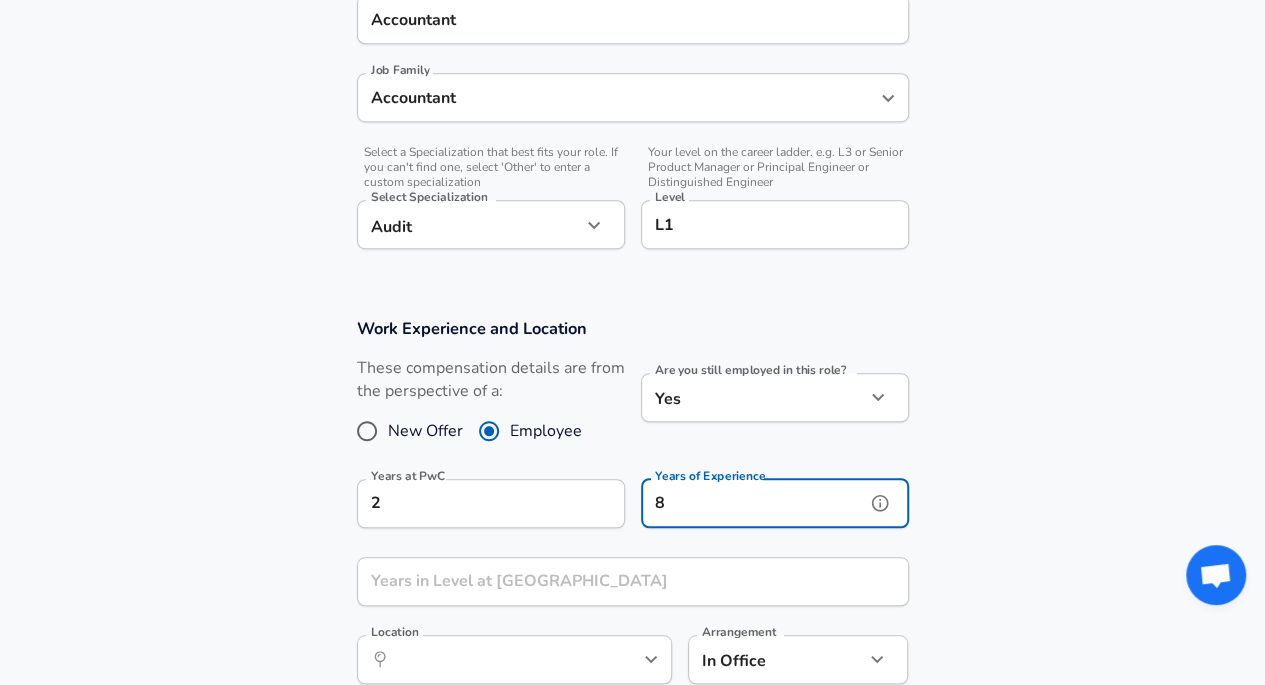 type on "8" 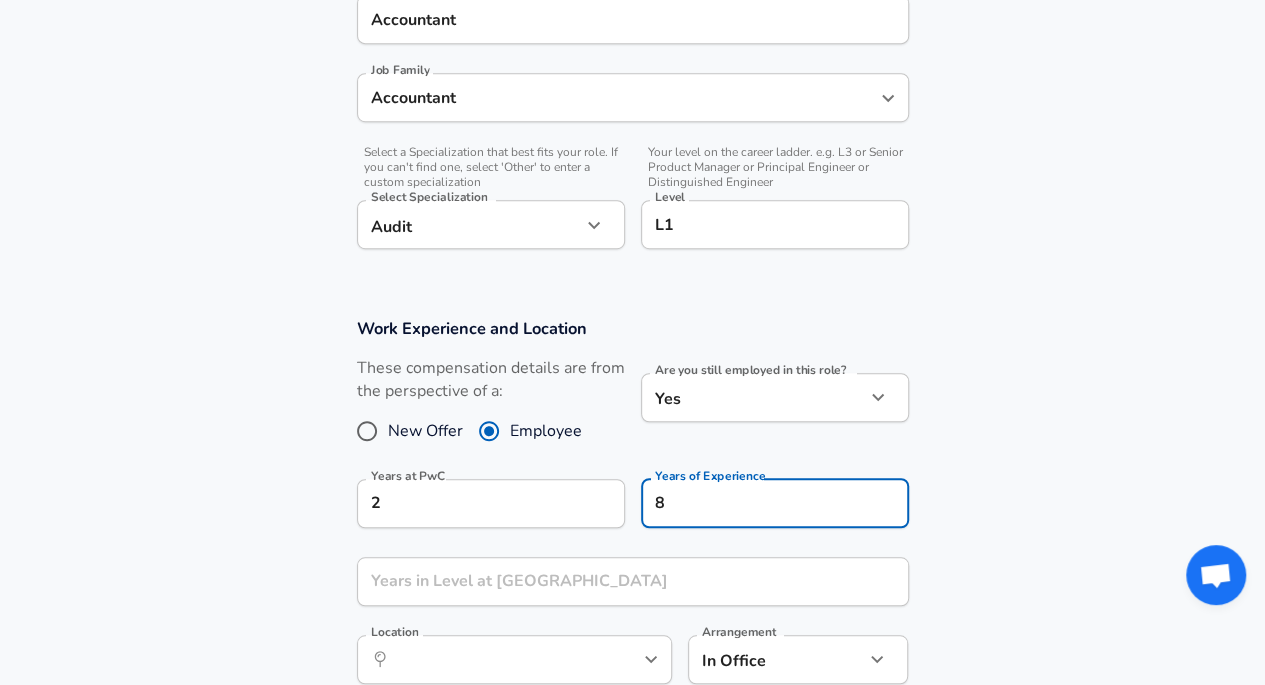 click on "Are you still employed in this role? Yes yes Are you still employed in this role?" at bounding box center (767, 410) 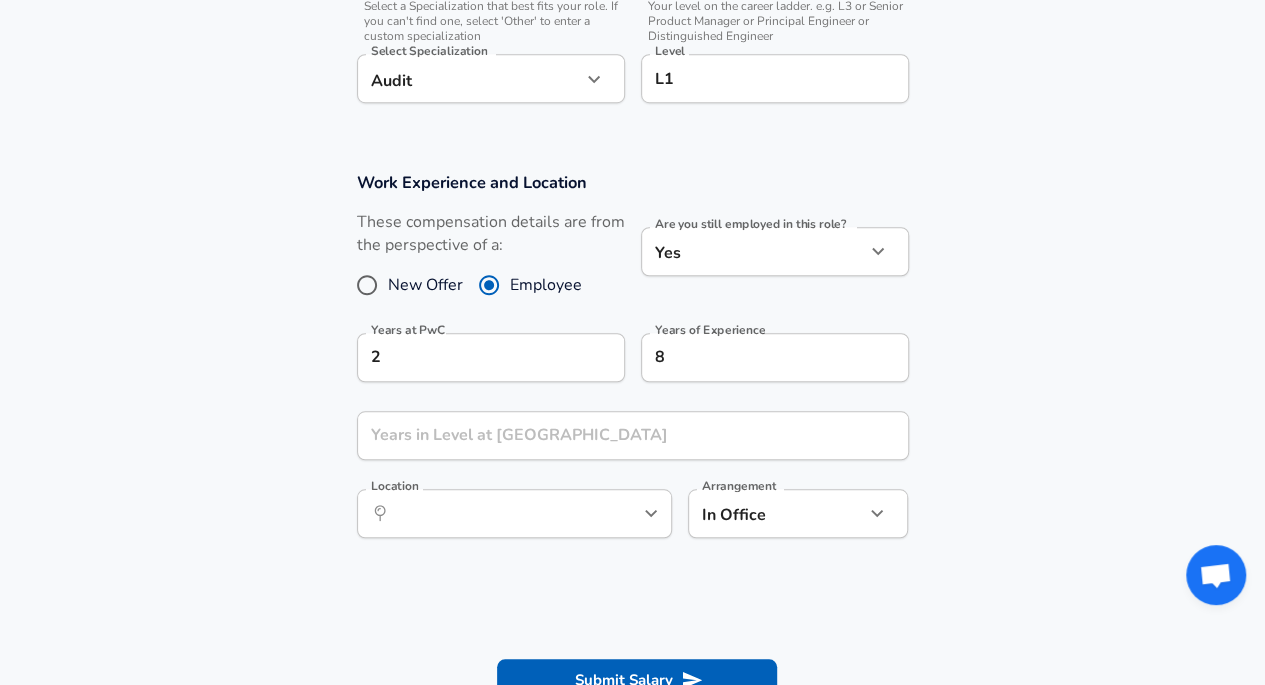 scroll, scrollTop: 760, scrollLeft: 0, axis: vertical 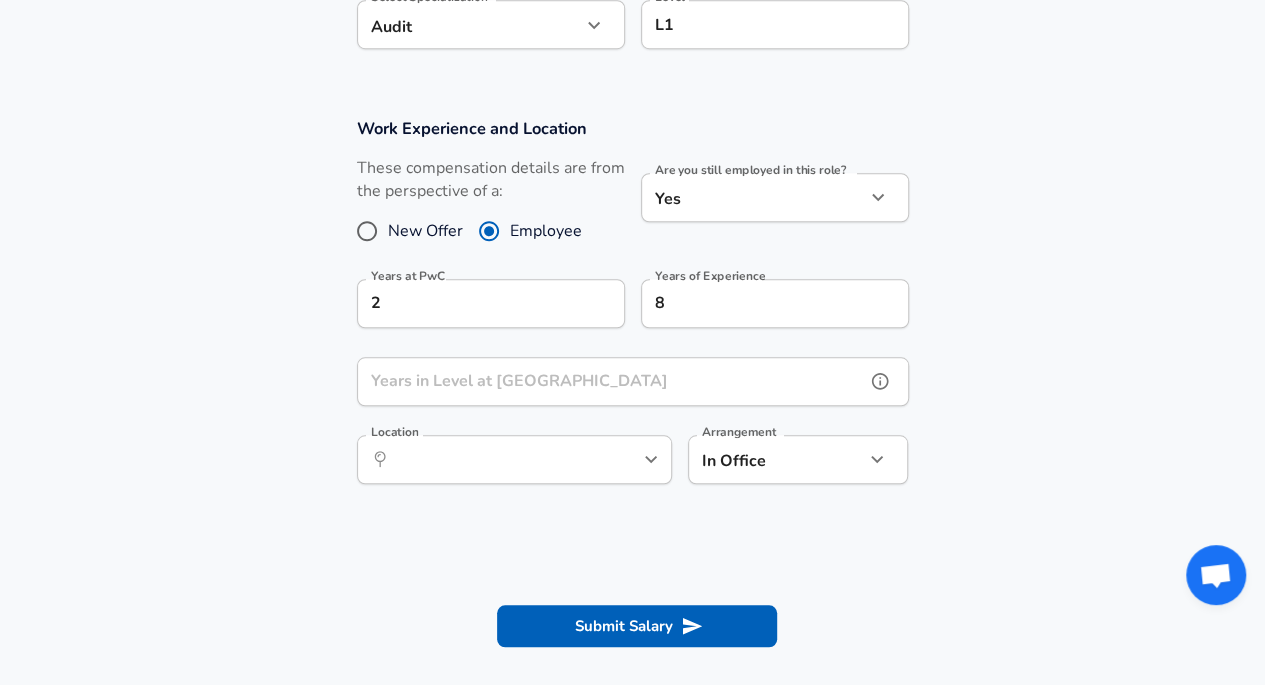 click on "Years in Level at [GEOGRAPHIC_DATA]" at bounding box center (611, 381) 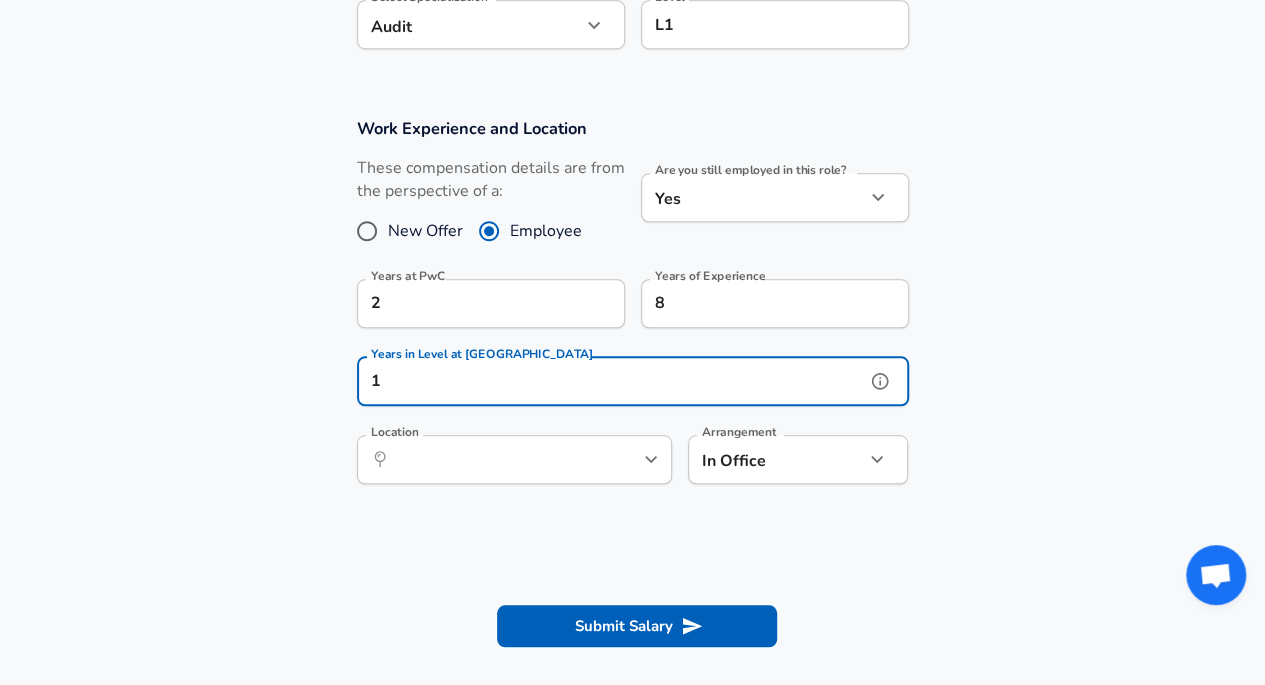 type on "1" 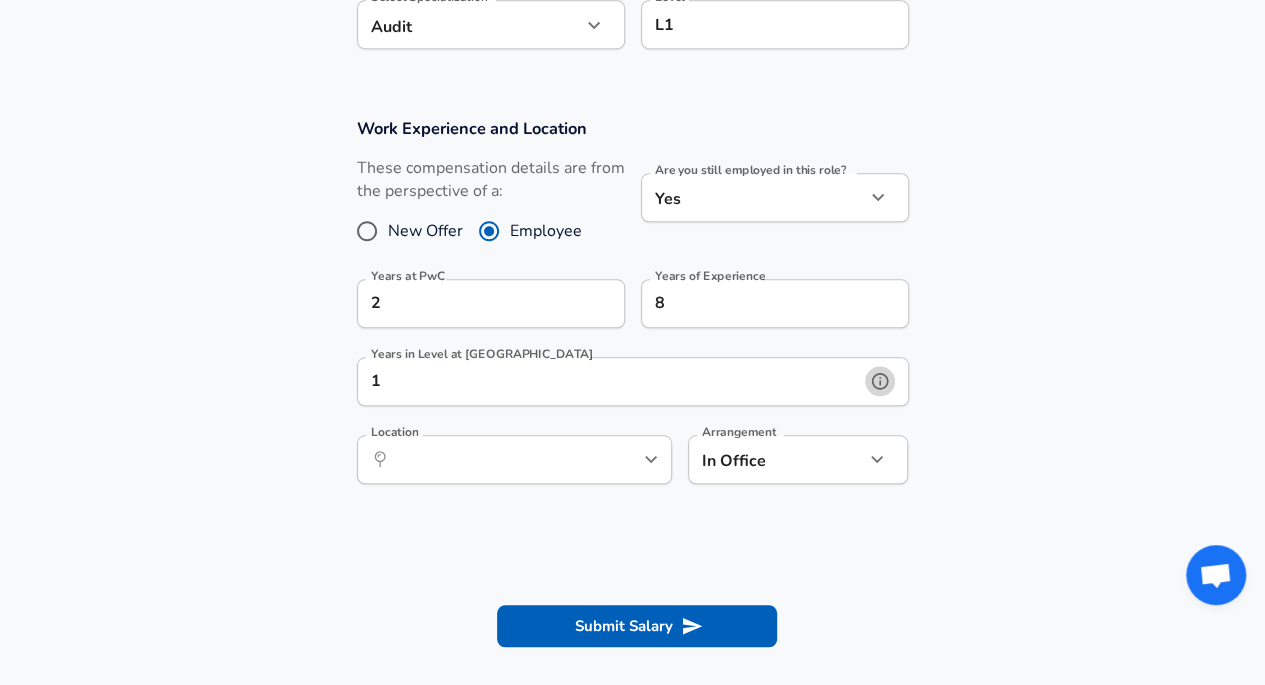 click 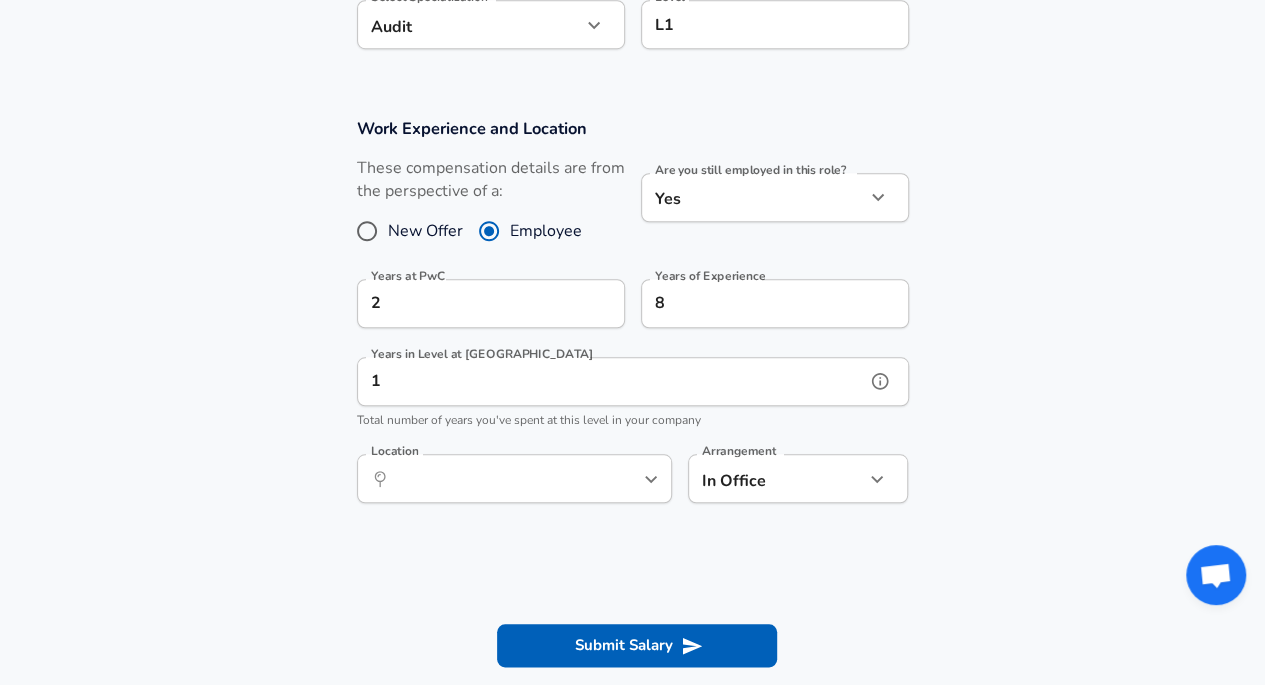 click on "1" at bounding box center (611, 381) 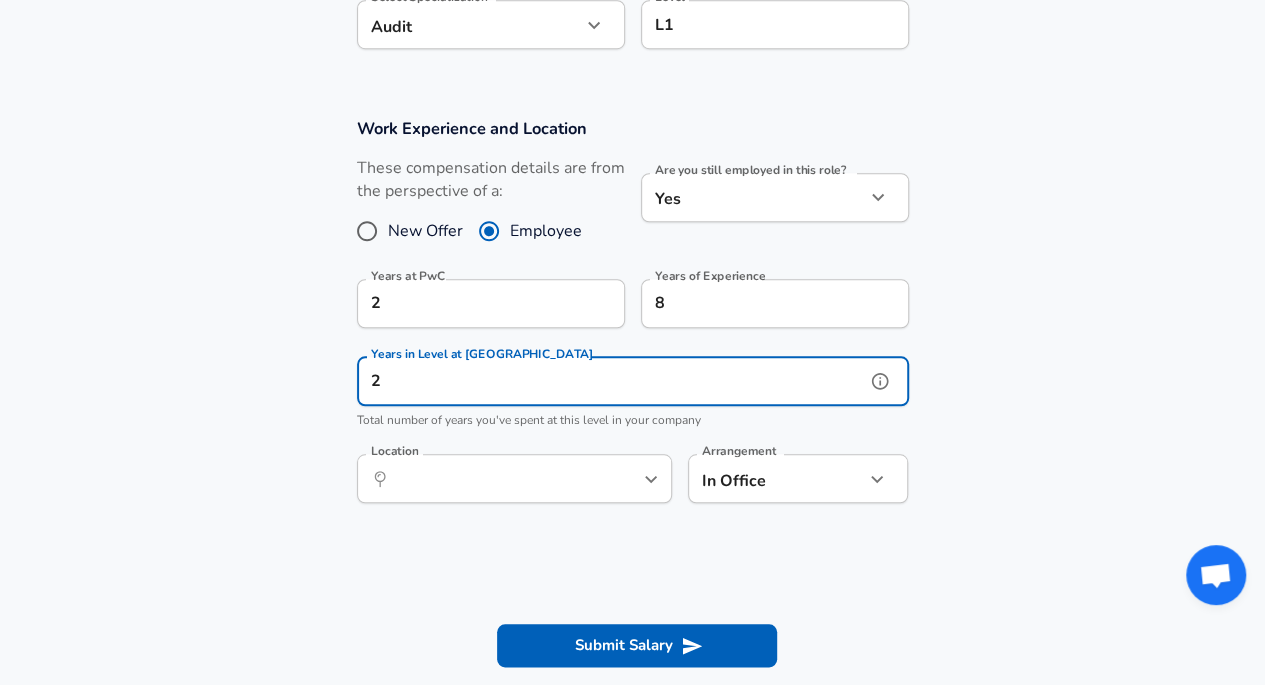 type on "2" 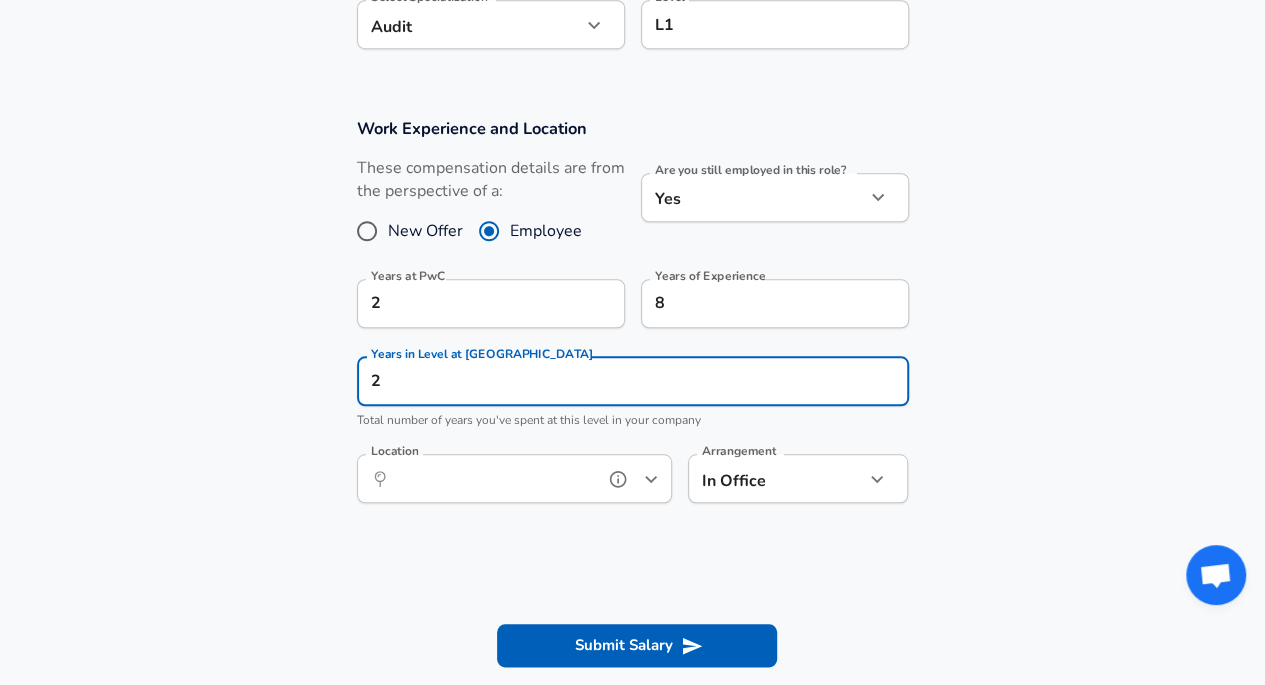 click on "Location" at bounding box center (492, 478) 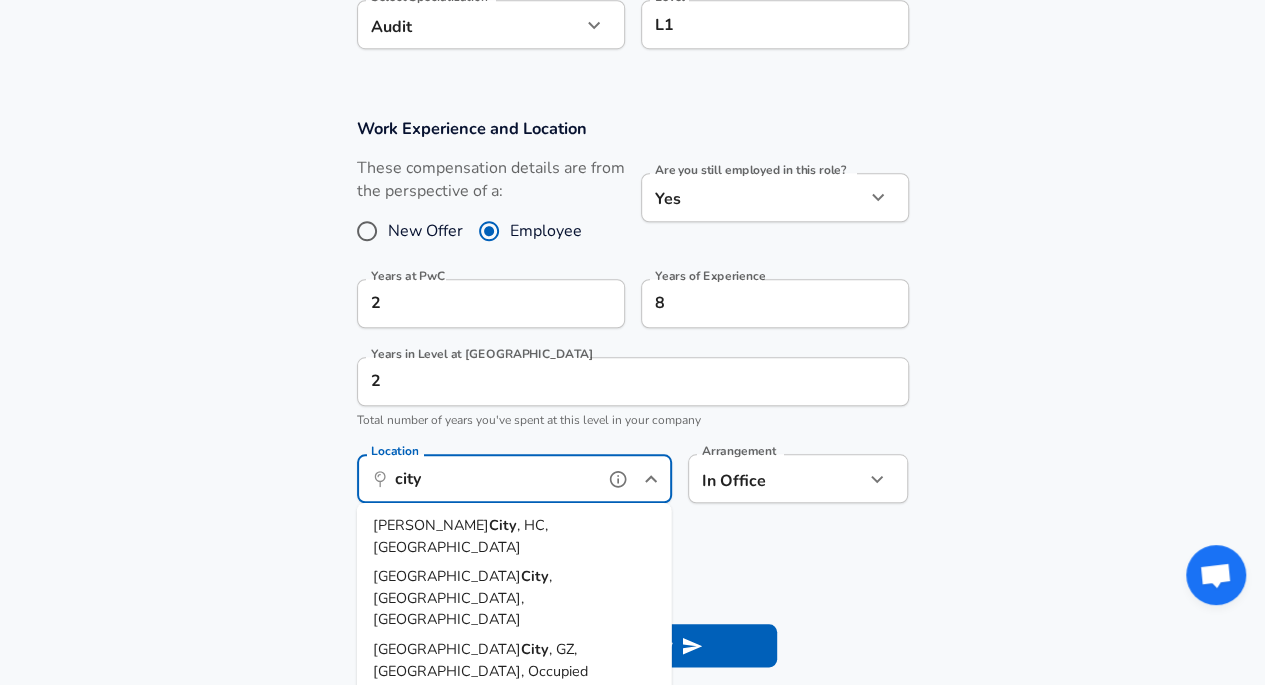 click on "City" at bounding box center [535, 576] 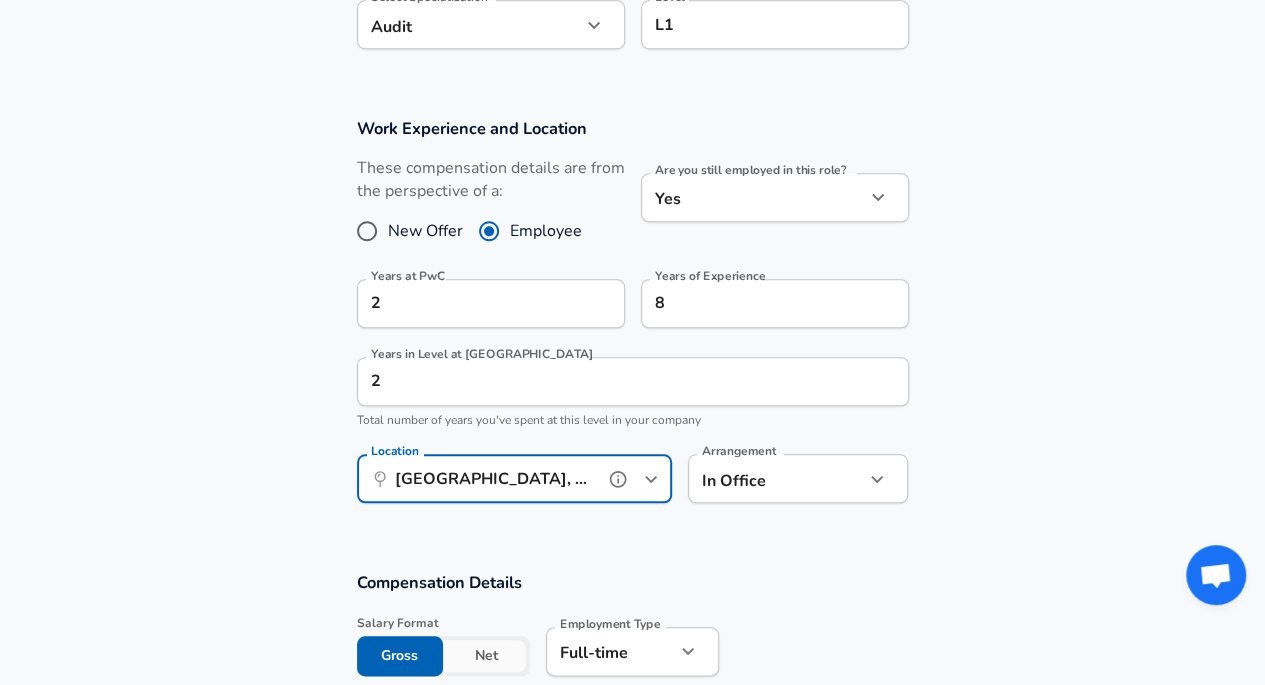 type on "[GEOGRAPHIC_DATA], [GEOGRAPHIC_DATA], [GEOGRAPHIC_DATA]" 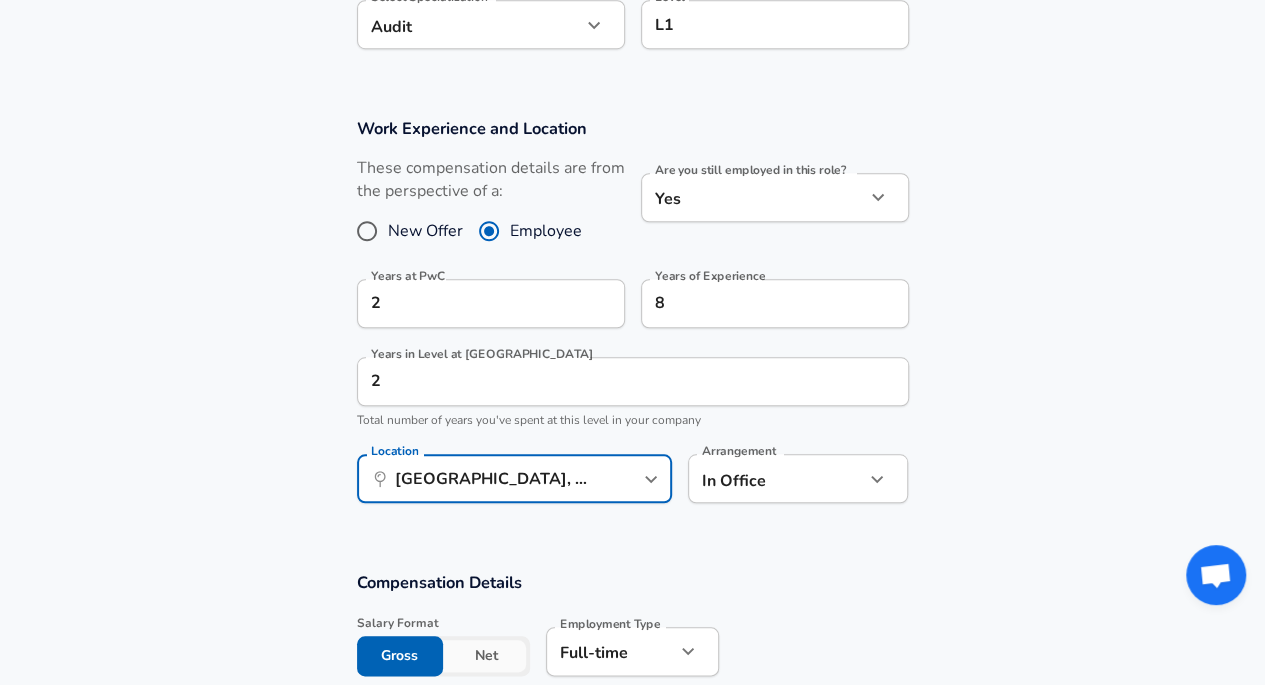 click on "Restart Add Your Salary Upload your offer letter   to verify your submission Enhance Privacy and Anonymity No Automatically hides specific fields until there are enough submissions to safely display the full details.   More Details Based on your submission and the data points that we have already collected, we will automatically hide and anonymize specific fields if there aren't enough data points to remain sufficiently anonymous. Company & Title Information   Enter the company you received your offer from Company PwC Company   Select the title that closest resembles your official title. This should be similar to the title that was present on your offer letter. Title Accountant Title Job Family Accountant Job Family   Select a Specialization that best fits your role. If you can't find one, select 'Other' to enter a custom specialization Select Specialization Audit Audit Select Specialization   Your level on the career ladder. e.g. L3 or Senior Product Manager or Principal Engineer or Distinguished Engineer L1" at bounding box center [632, -418] 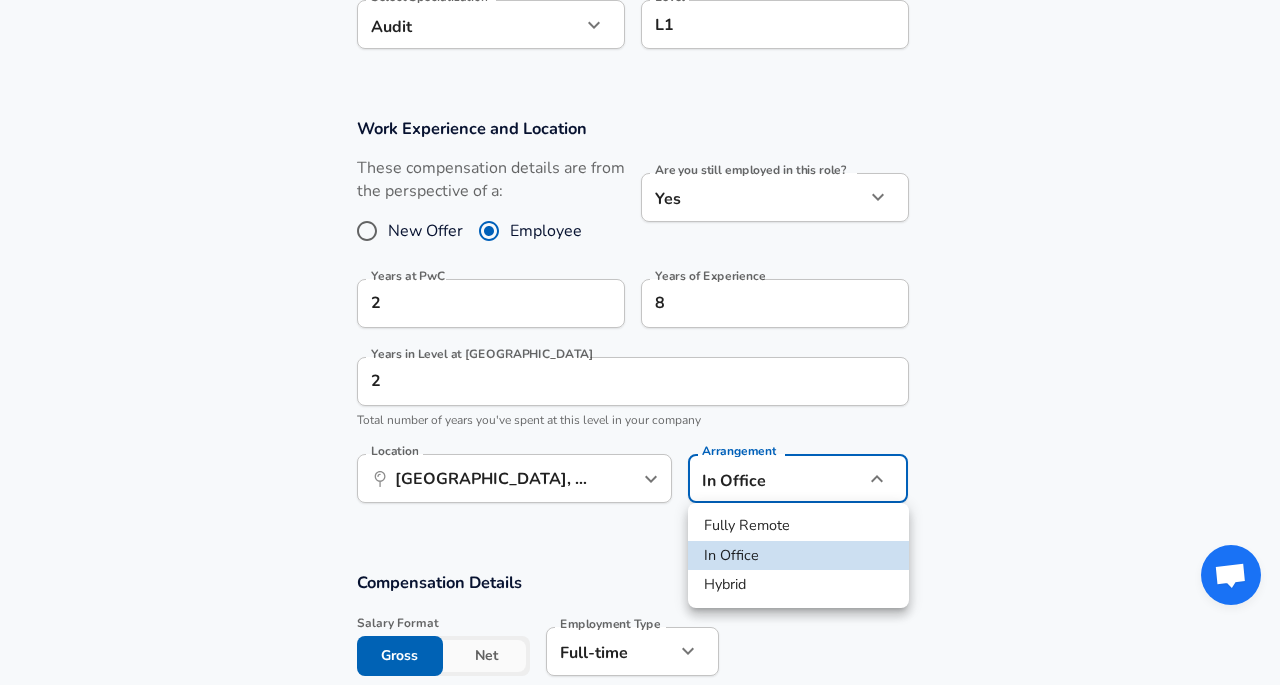 click on "Hybrid" at bounding box center (798, 585) 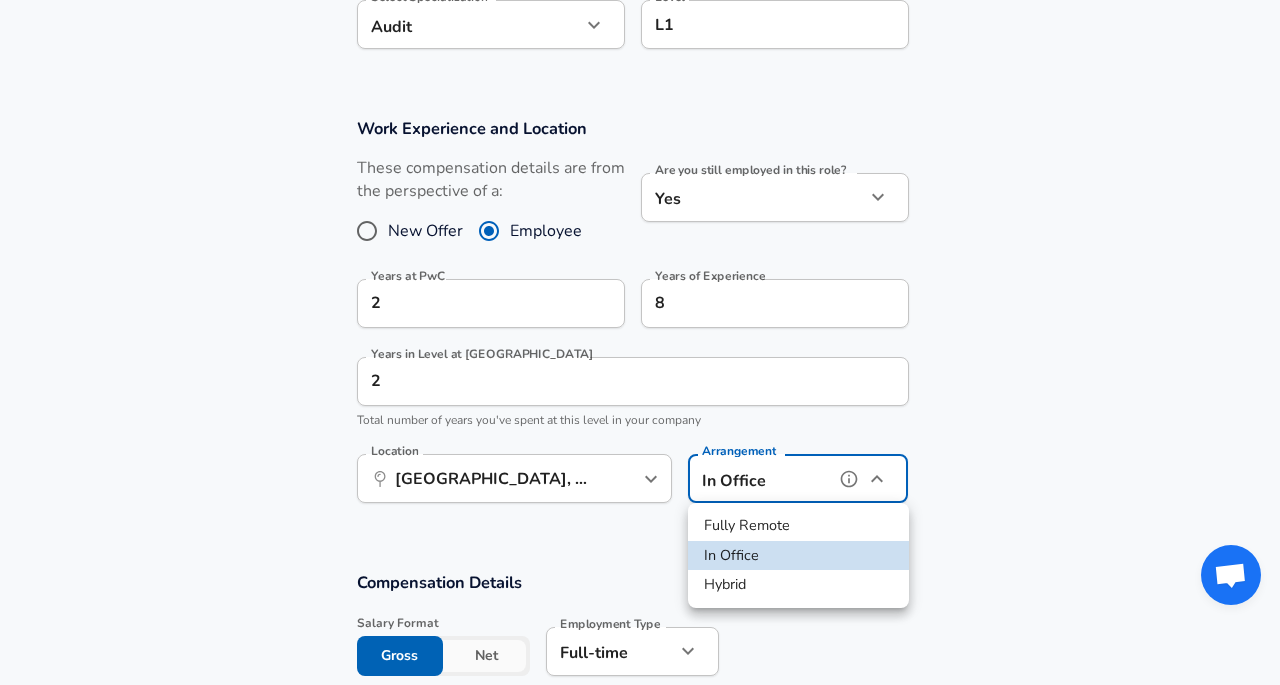 type on "hybrid" 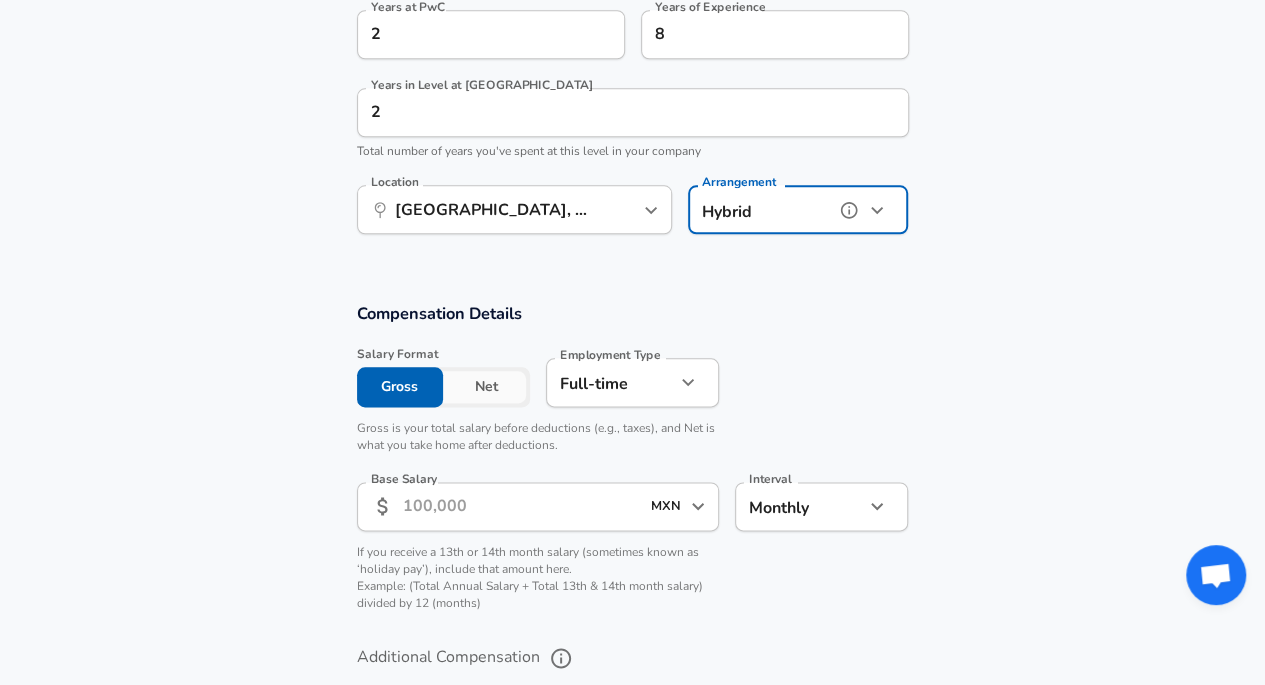 scroll, scrollTop: 1060, scrollLeft: 0, axis: vertical 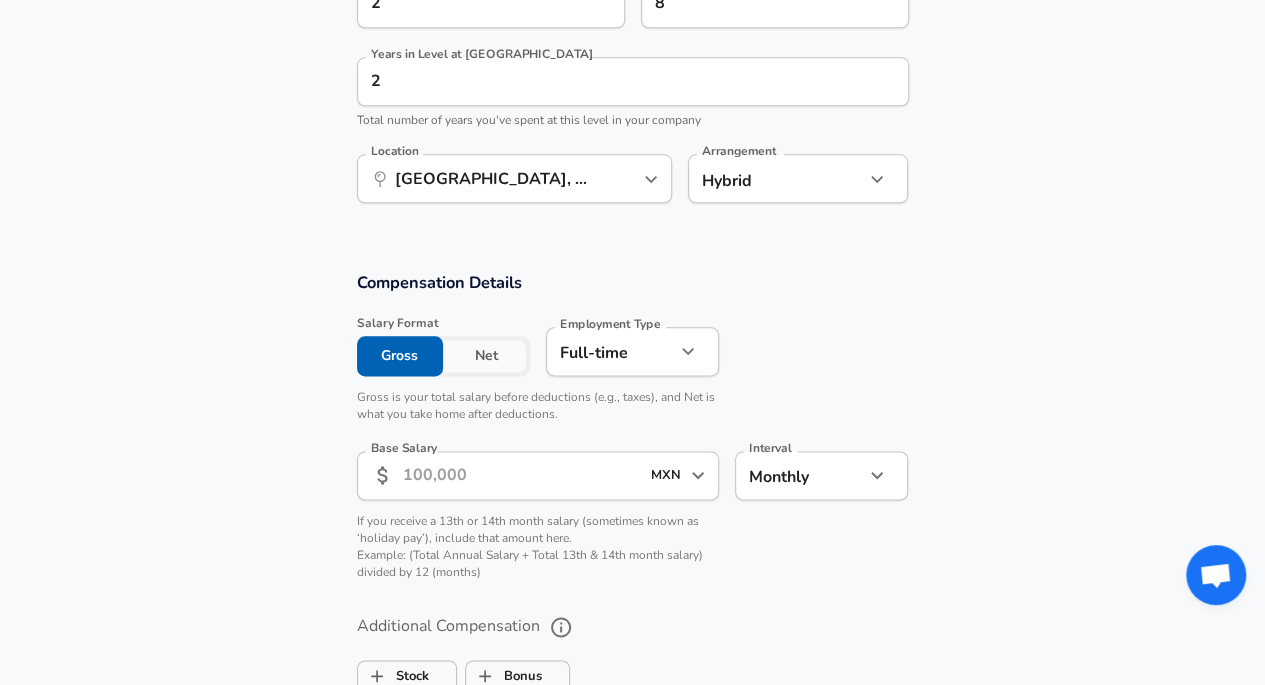 click on "Base Salary" at bounding box center [521, 475] 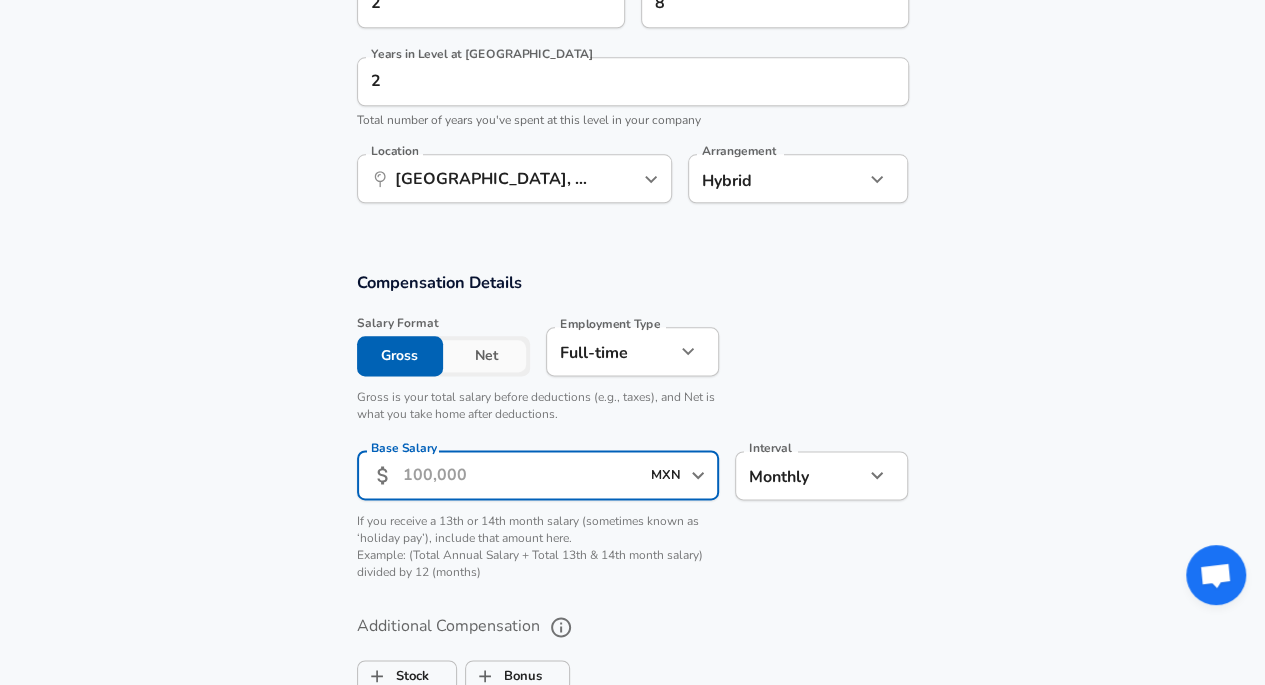 click on "Restart Add Your Salary Upload your offer letter   to verify your submission Enhance Privacy and Anonymity No Automatically hides specific fields until there are enough submissions to safely display the full details.   More Details Based on your submission and the data points that we have already collected, we will automatically hide and anonymize specific fields if there aren't enough data points to remain sufficiently anonymous. Company & Title Information   Enter the company you received your offer from Company PwC Company   Select the title that closest resembles your official title. This should be similar to the title that was present on your offer letter. Title Accountant Title Job Family Accountant Job Family   Select a Specialization that best fits your role. If you can't find one, select 'Other' to enter a custom specialization Select Specialization Audit Audit Select Specialization   Your level on the career ladder. e.g. L3 or Senior Product Manager or Principal Engineer or Distinguished Engineer L1" at bounding box center [632, -718] 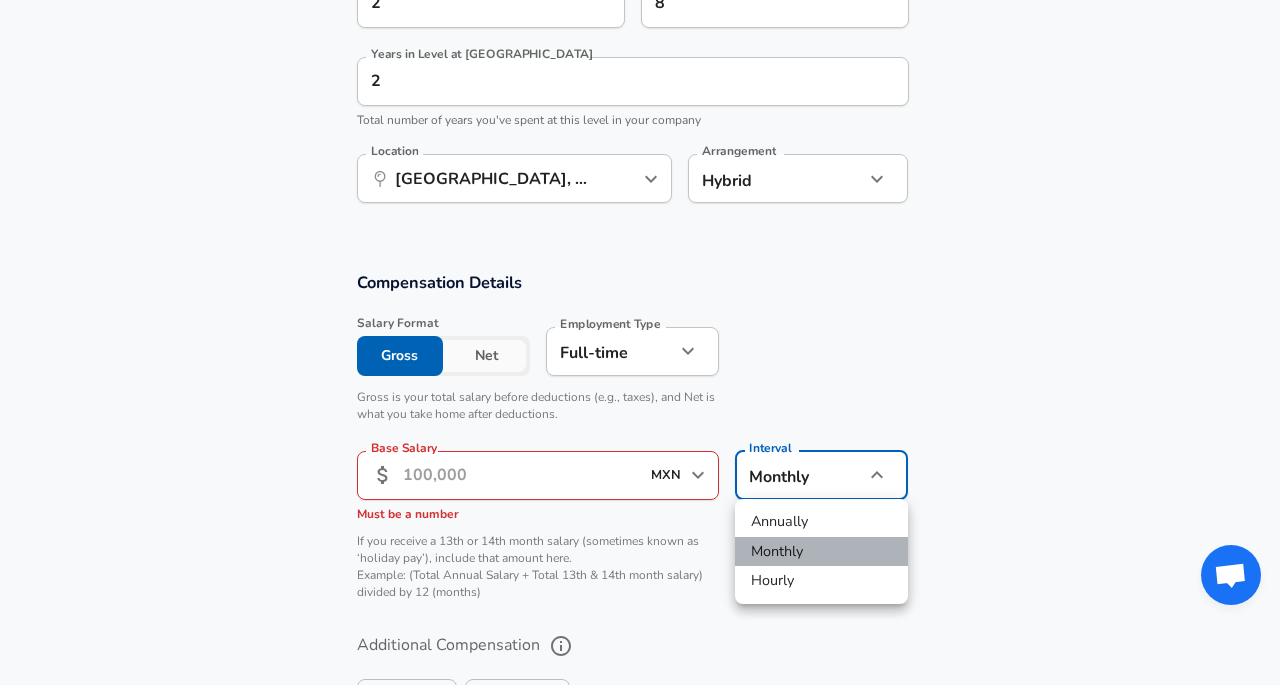click on "Monthly" at bounding box center (821, 552) 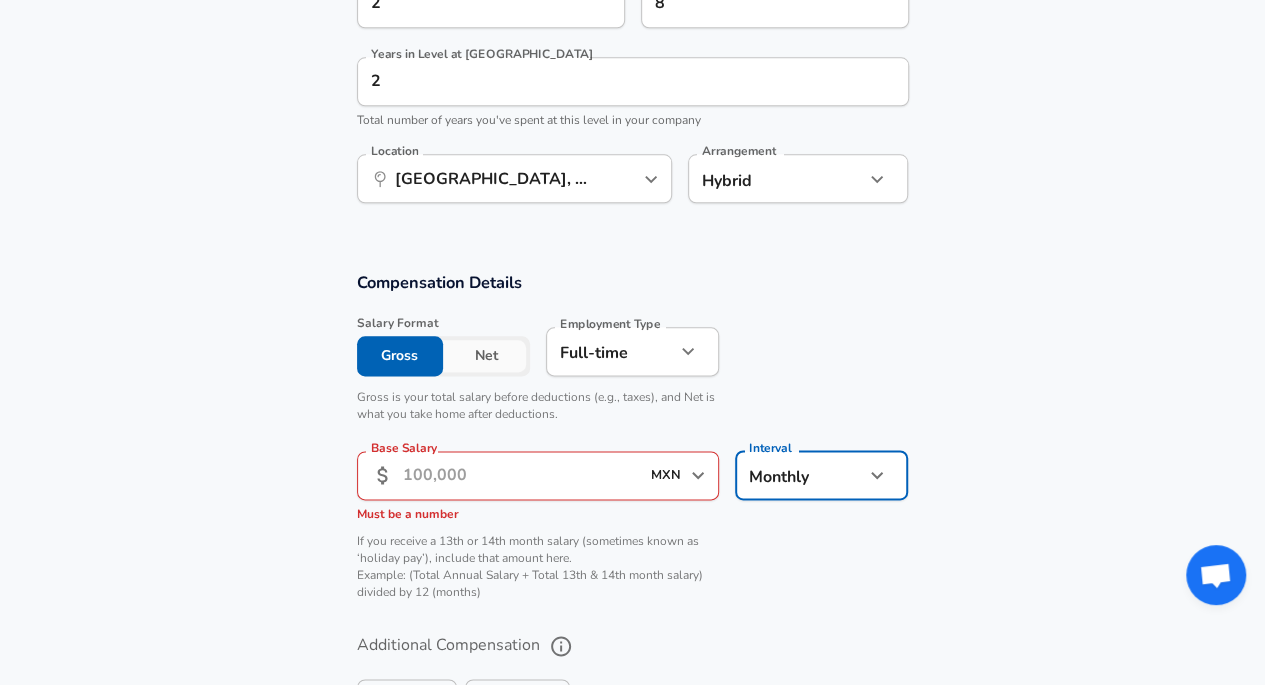 click on "Base Salary" at bounding box center [521, 475] 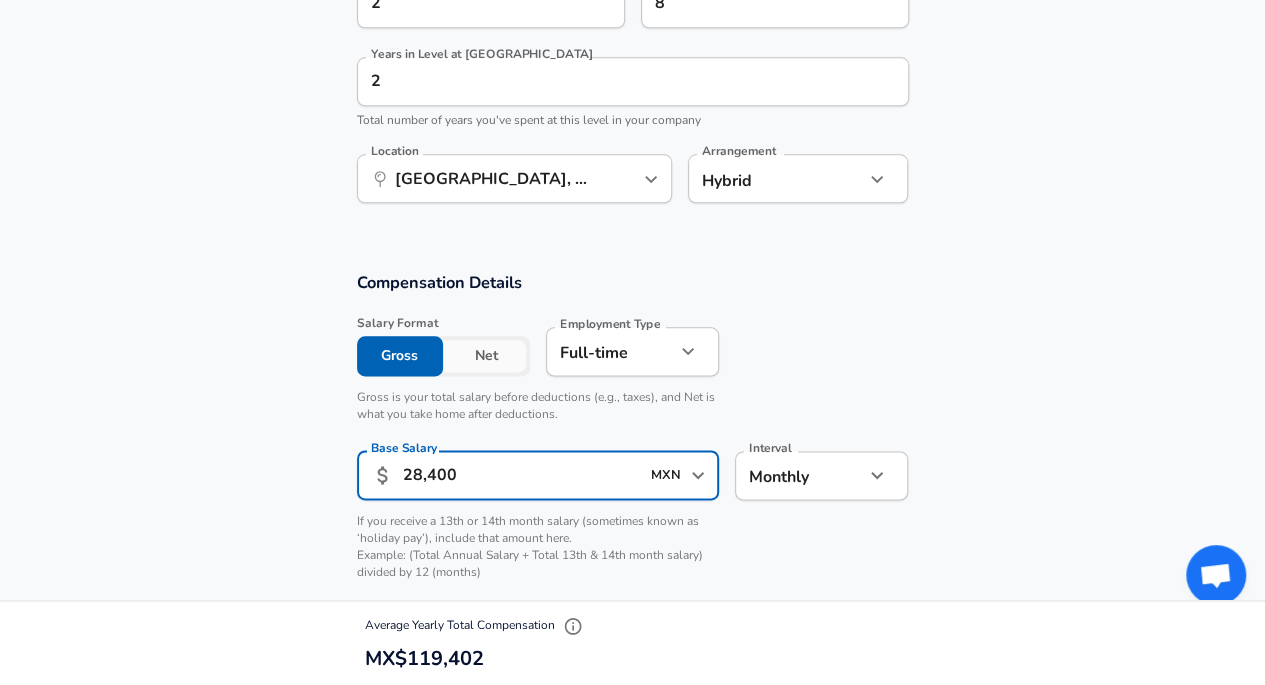 type on "28,400" 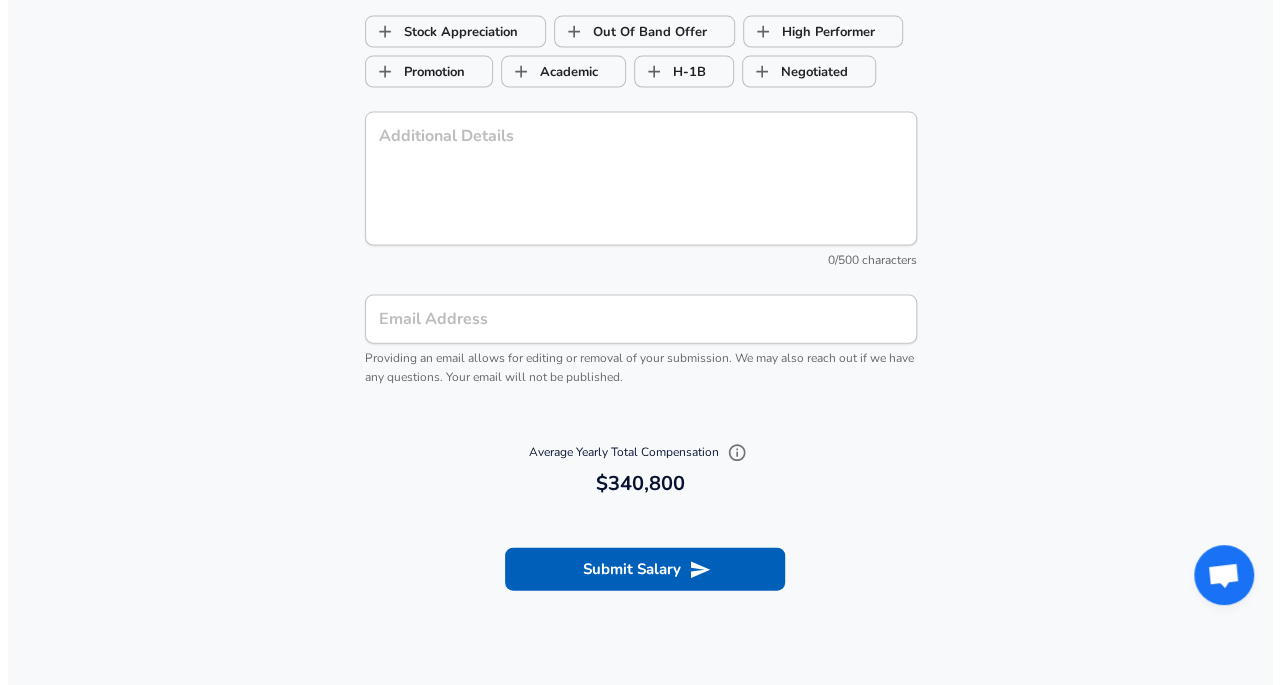 scroll, scrollTop: 2160, scrollLeft: 0, axis: vertical 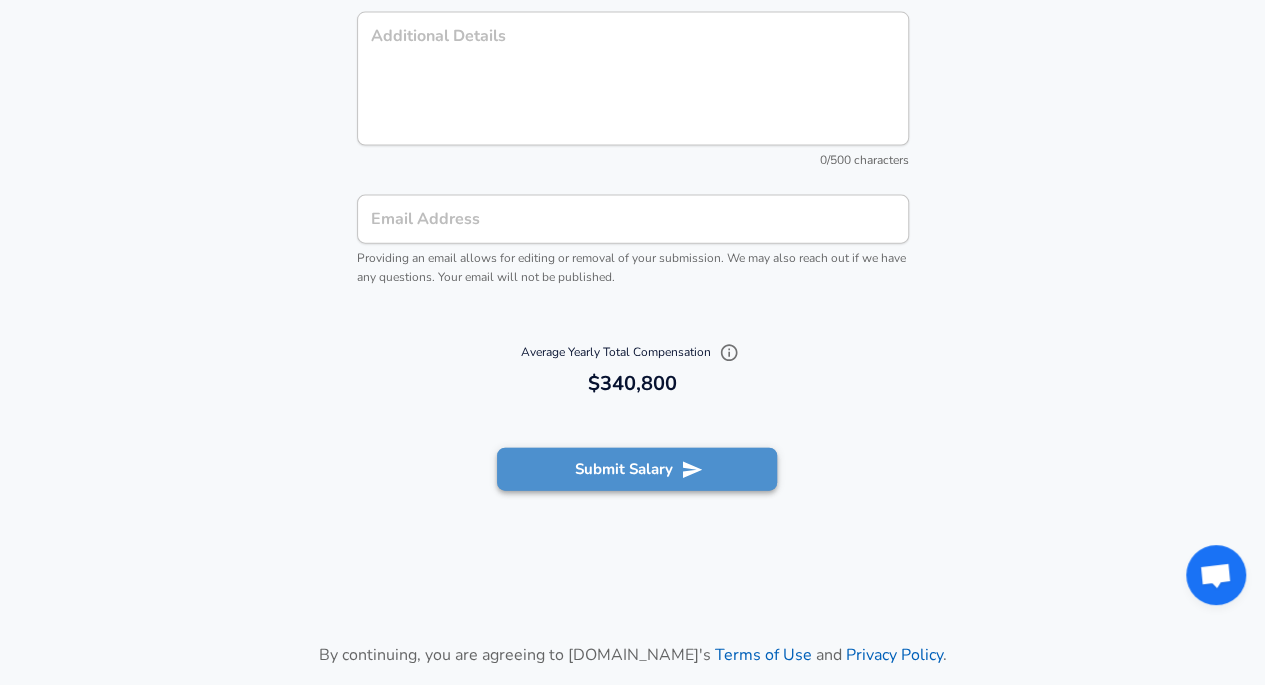 click 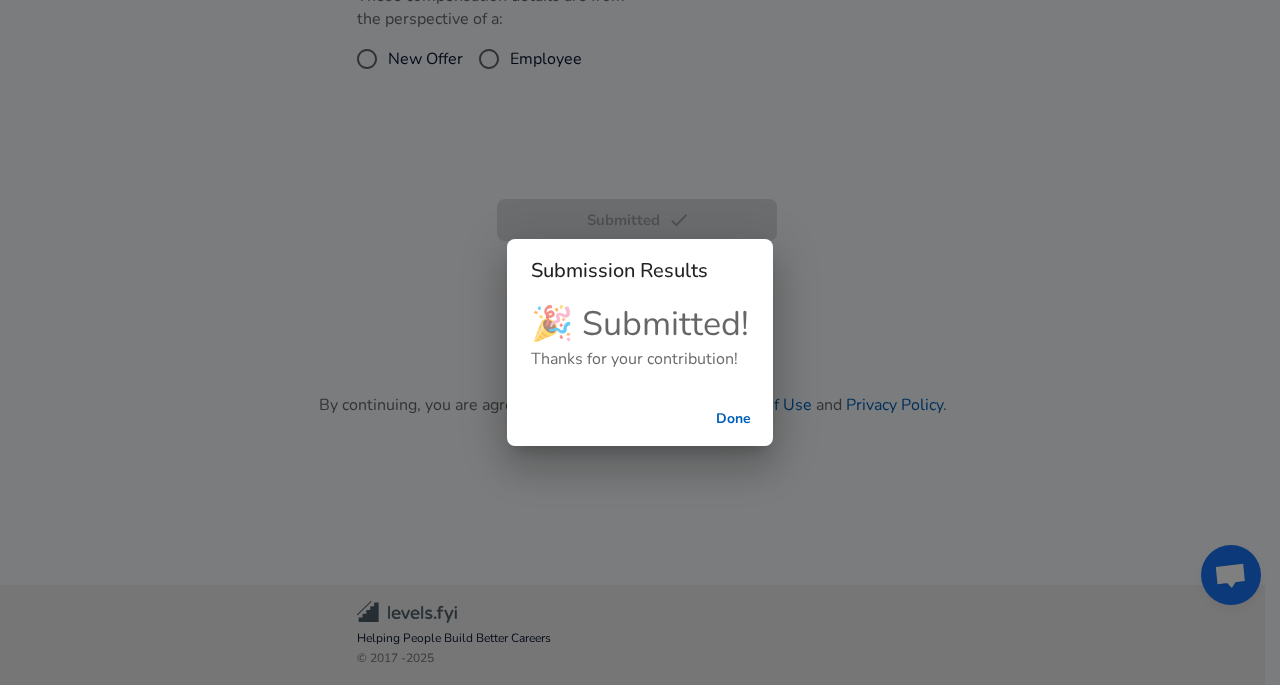 scroll, scrollTop: 590, scrollLeft: 0, axis: vertical 